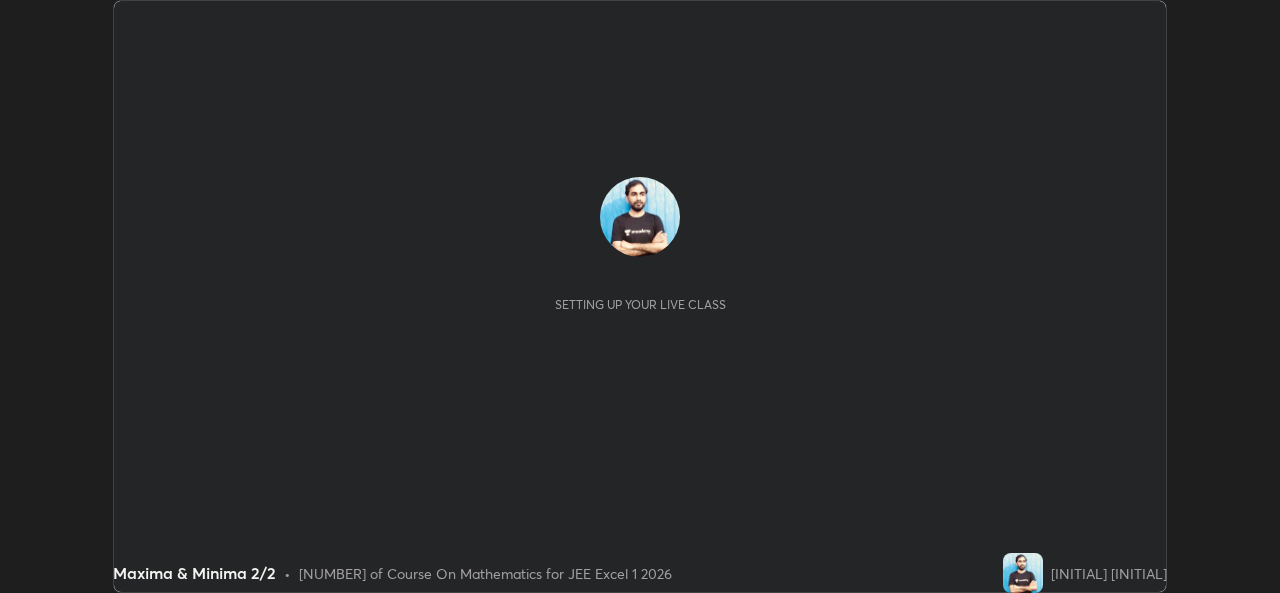 scroll, scrollTop: 0, scrollLeft: 0, axis: both 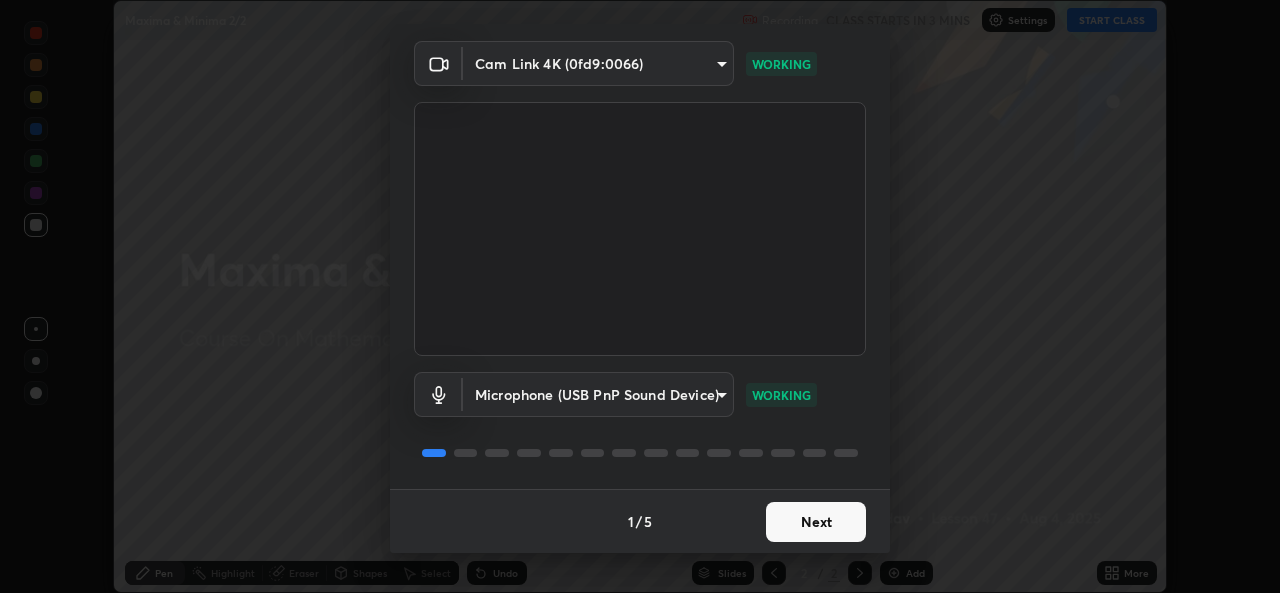 click on "Next" at bounding box center [816, 522] 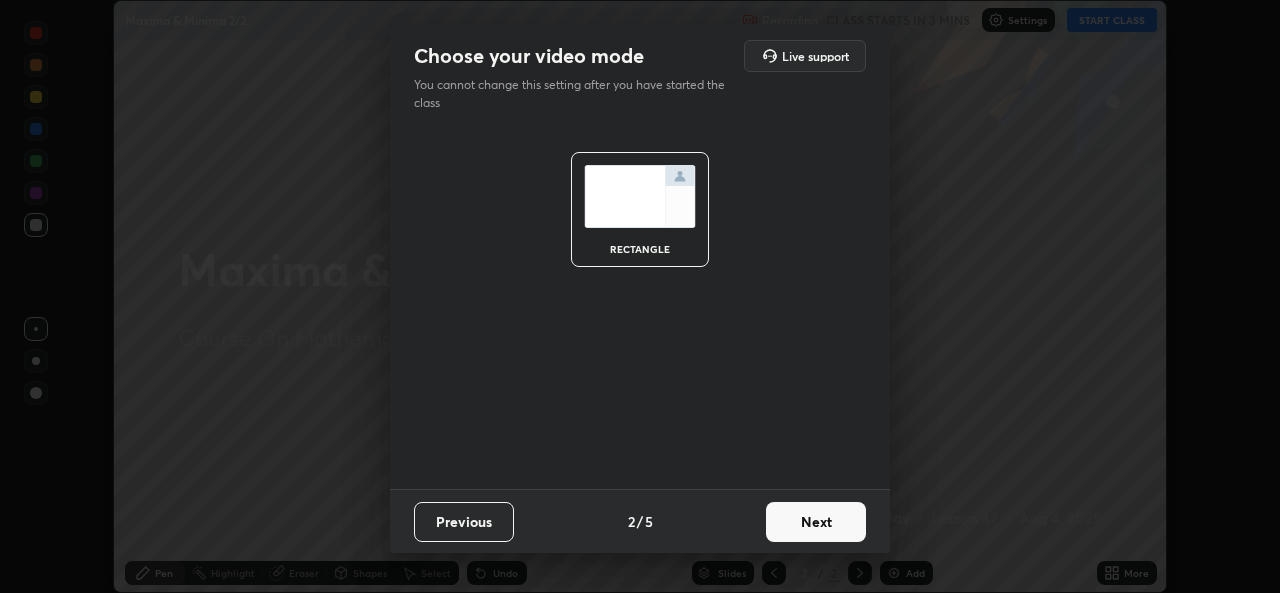 click on "Next" at bounding box center (816, 522) 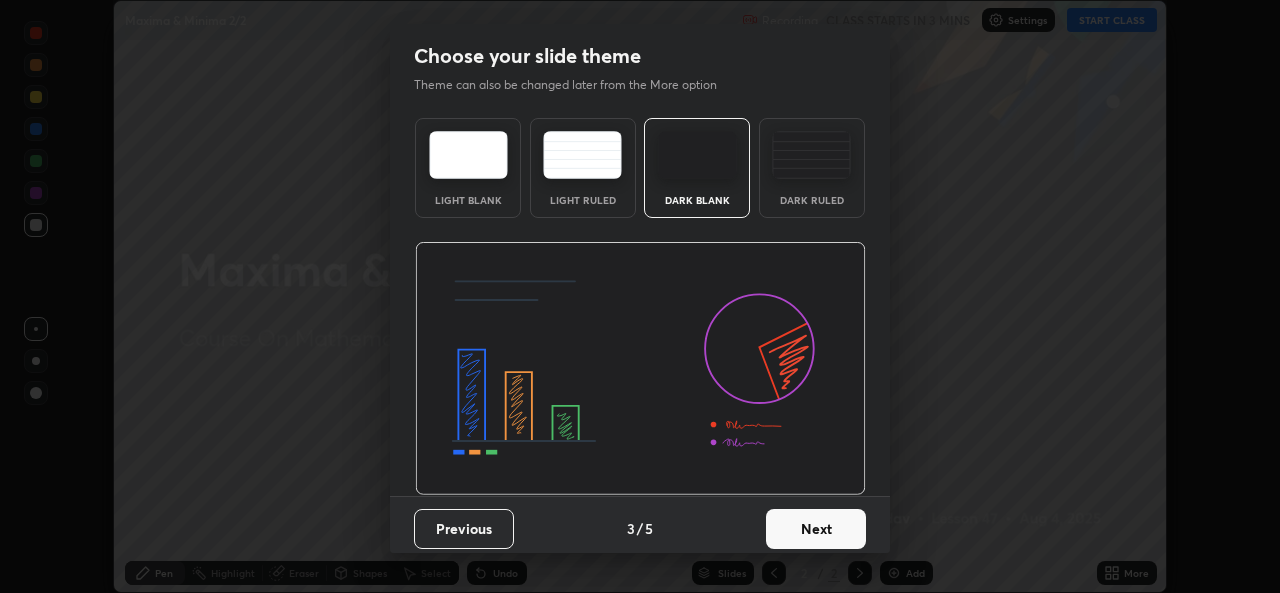 click on "Next" at bounding box center (816, 529) 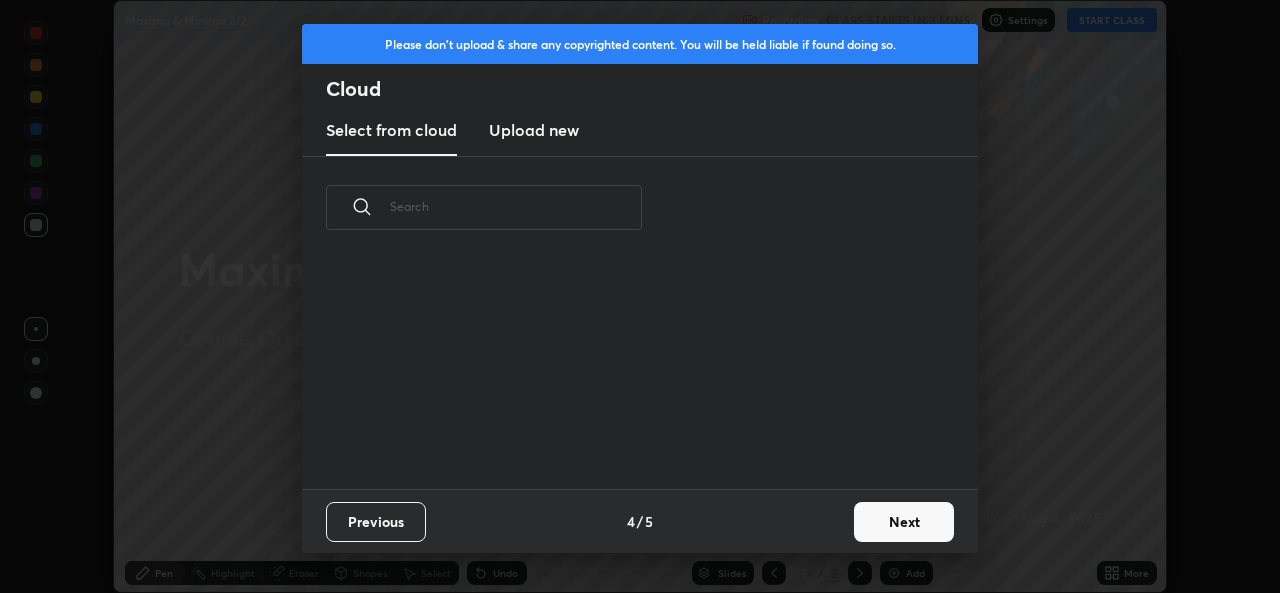 click on "Next" at bounding box center [904, 522] 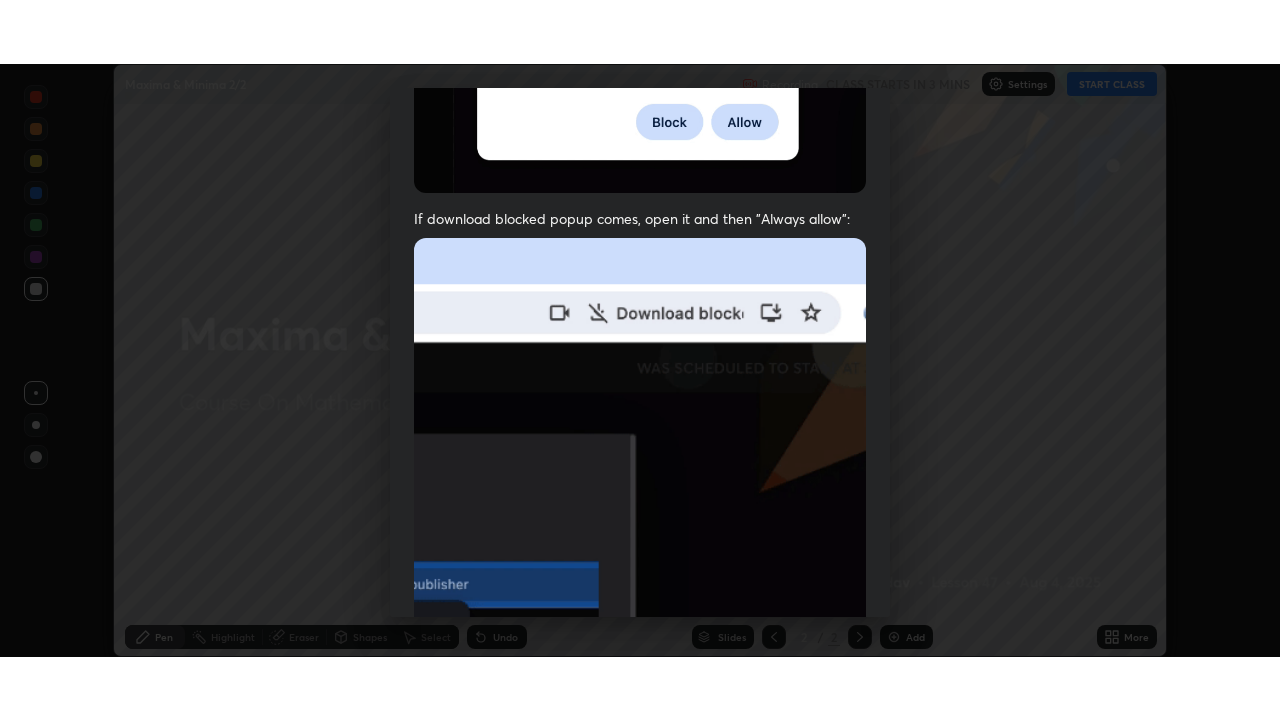 scroll, scrollTop: 471, scrollLeft: 0, axis: vertical 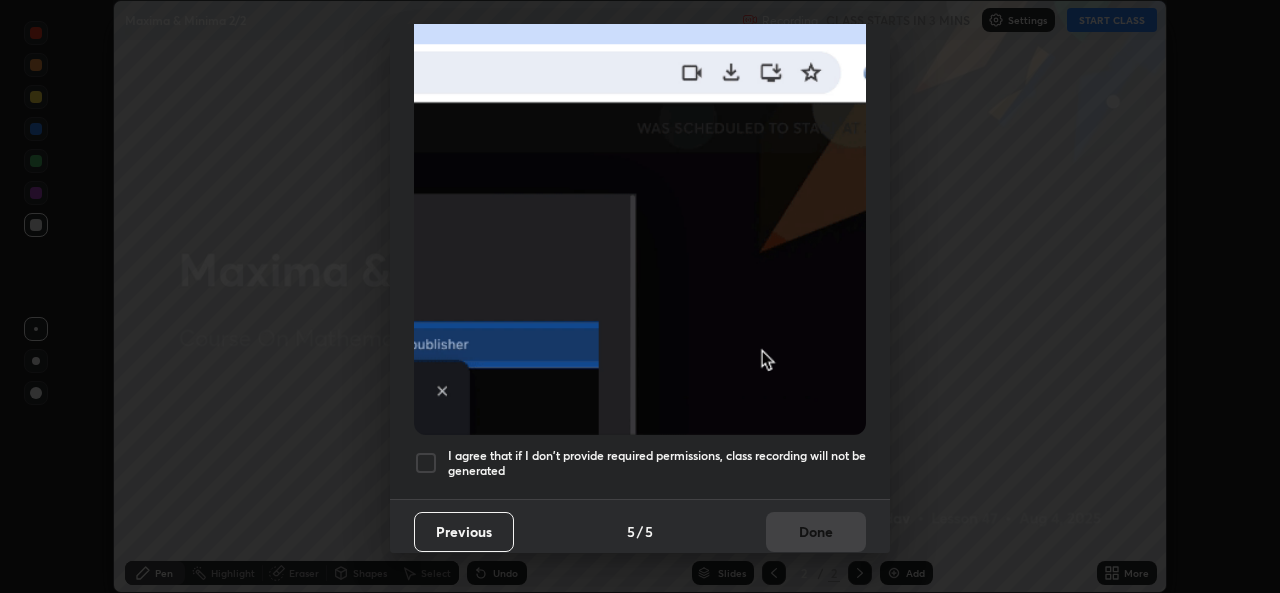 click on "I agree that if I don't provide required permissions, class recording will not be generated" at bounding box center [657, 463] 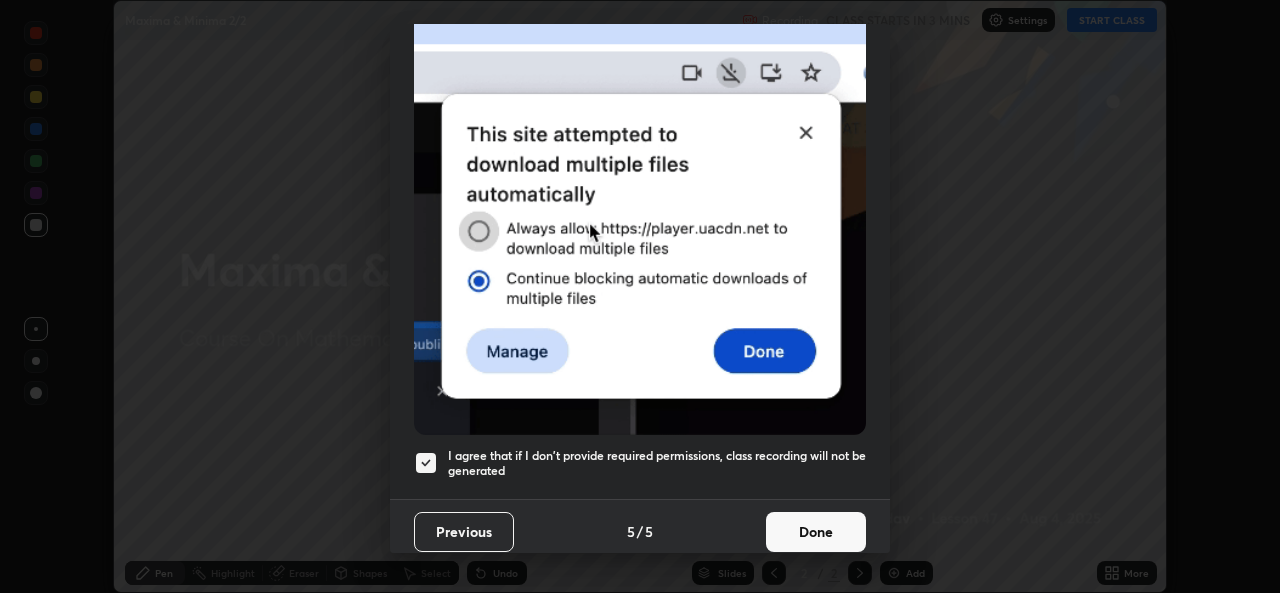 click on "Done" at bounding box center (816, 532) 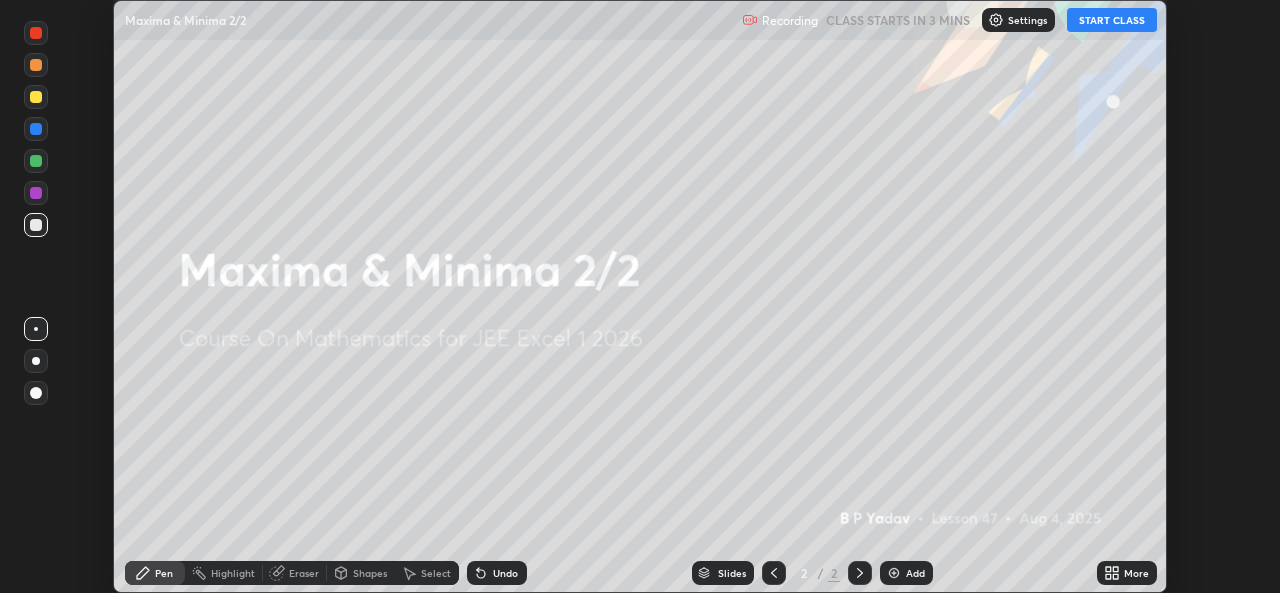 click 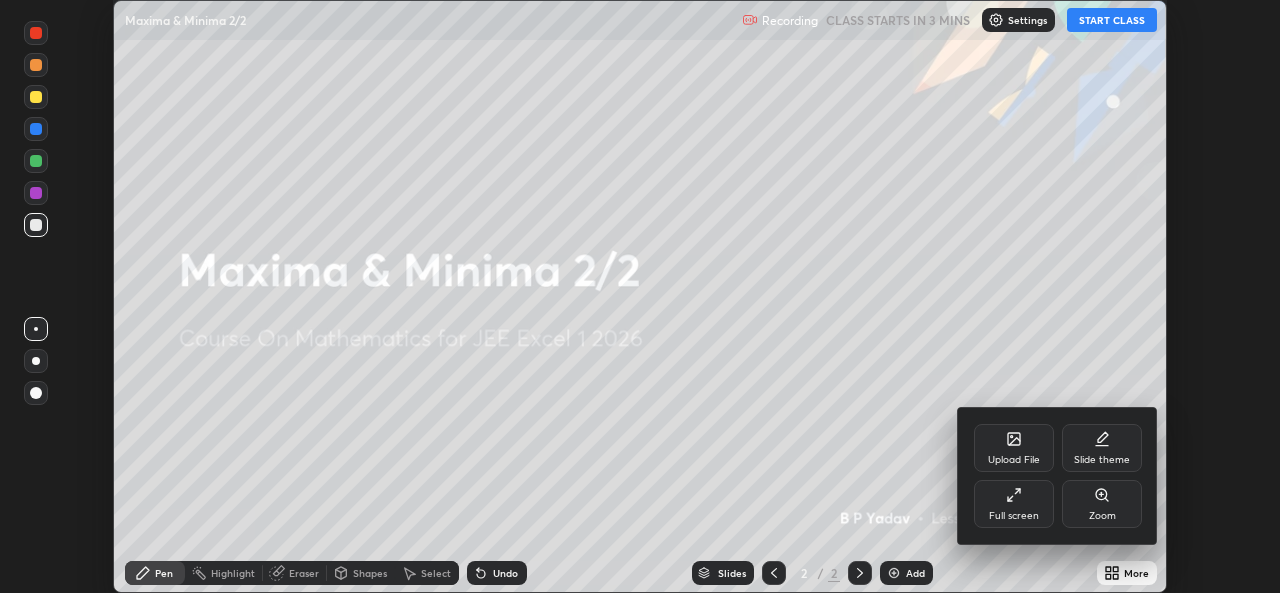 click on "Full screen" at bounding box center [1014, 516] 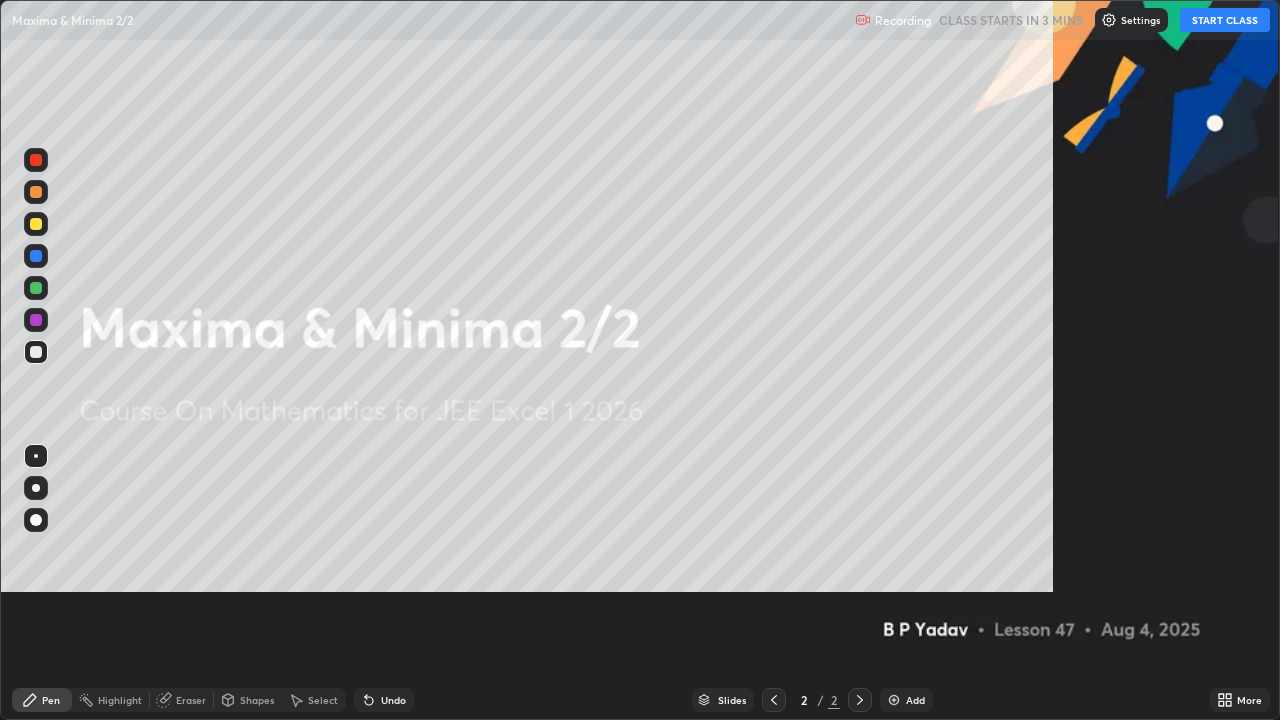 scroll, scrollTop: 99280, scrollLeft: 98720, axis: both 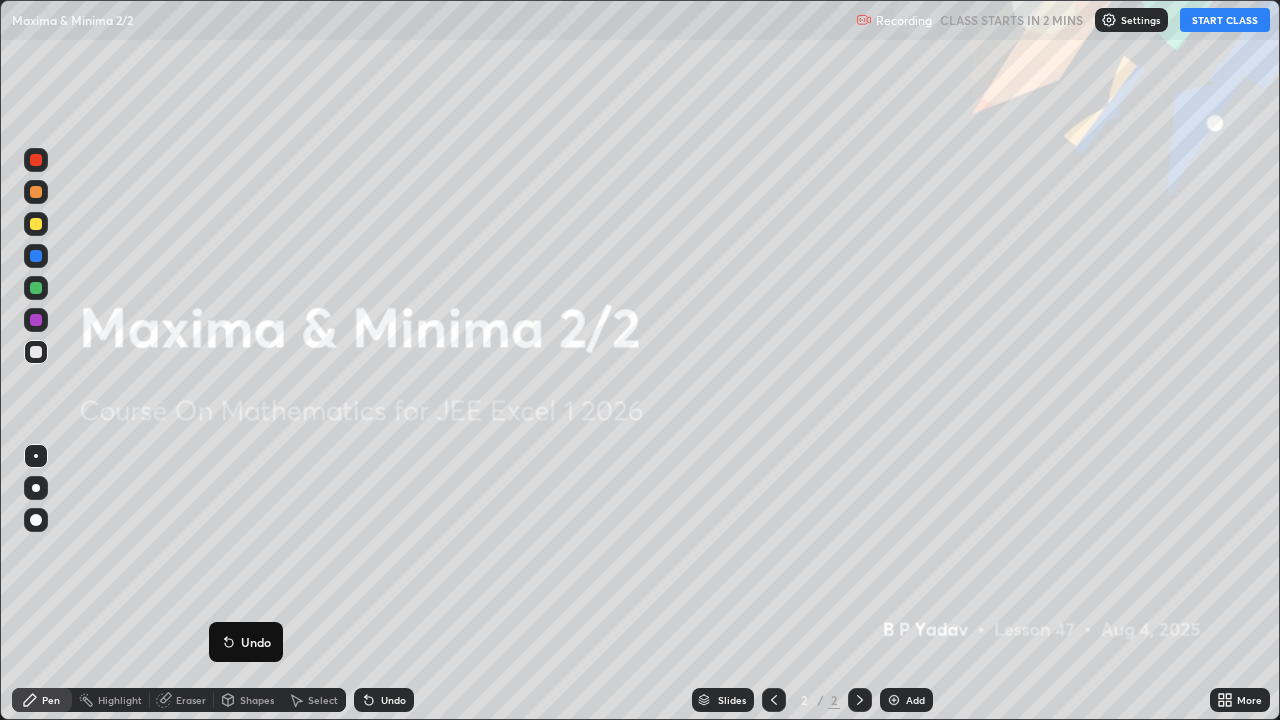 click on "START CLASS" at bounding box center [1225, 20] 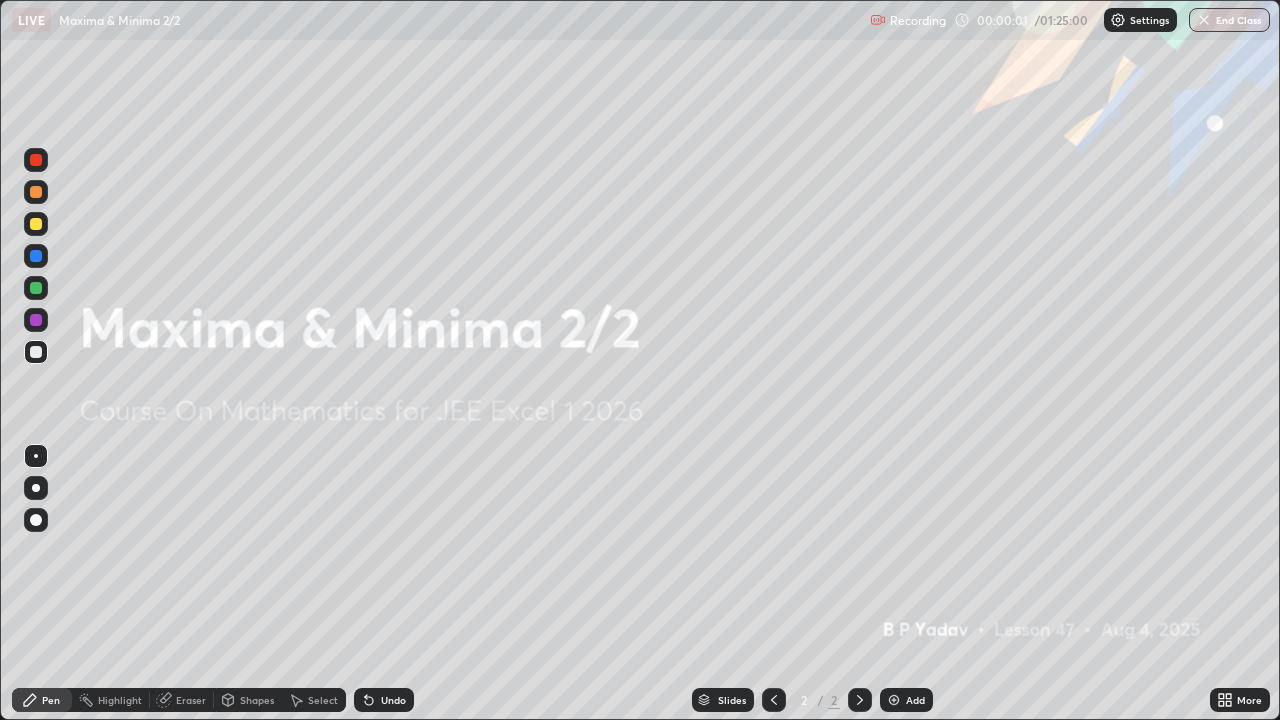 click on "Add" at bounding box center (906, 700) 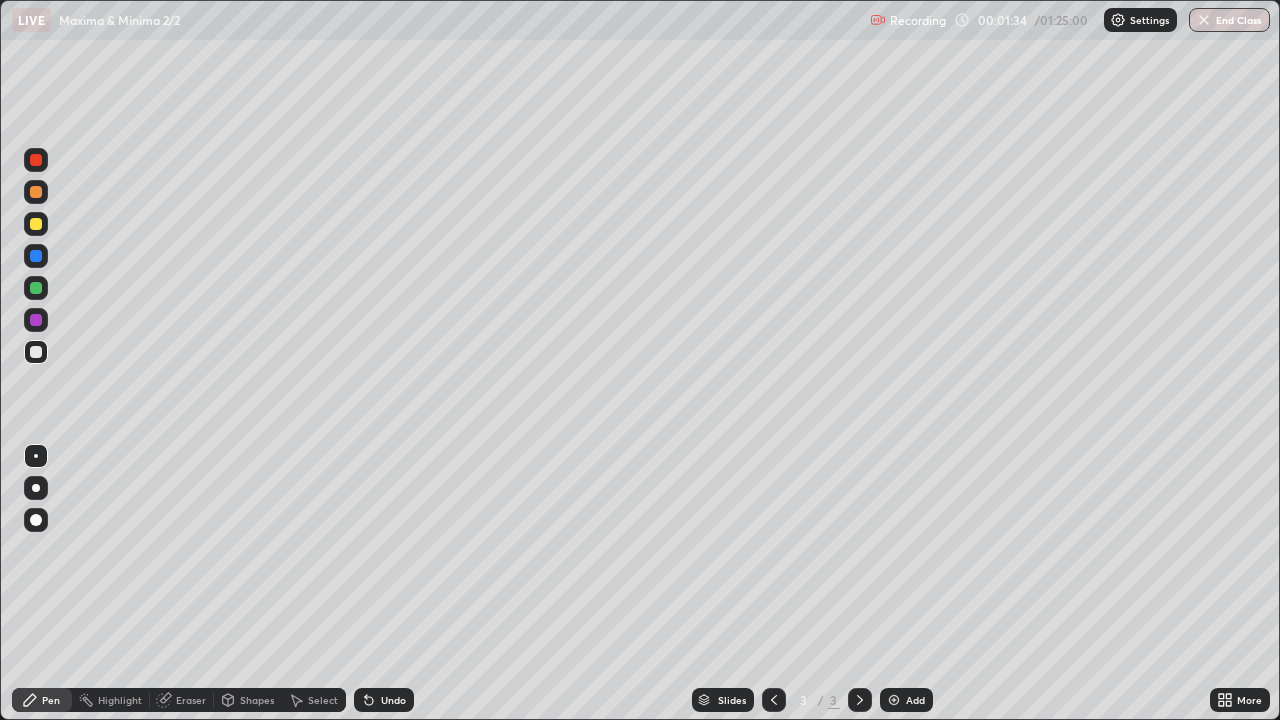 click at bounding box center (36, 192) 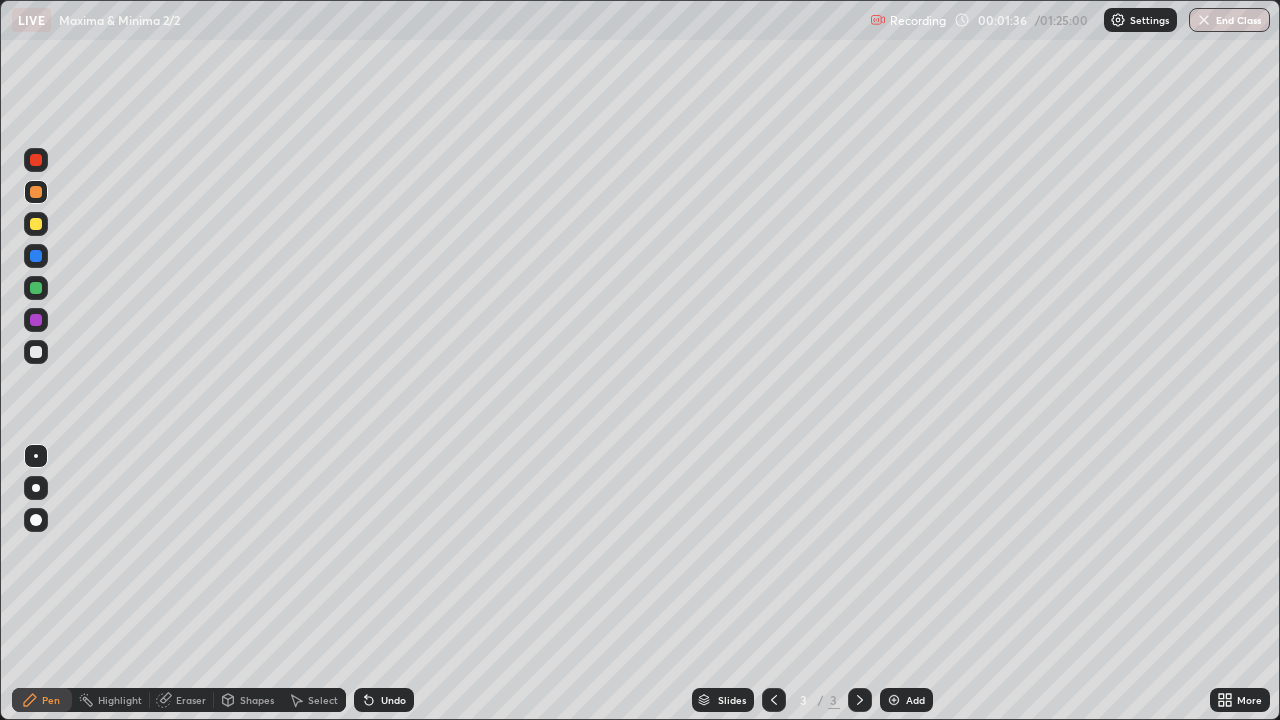 click at bounding box center (36, 288) 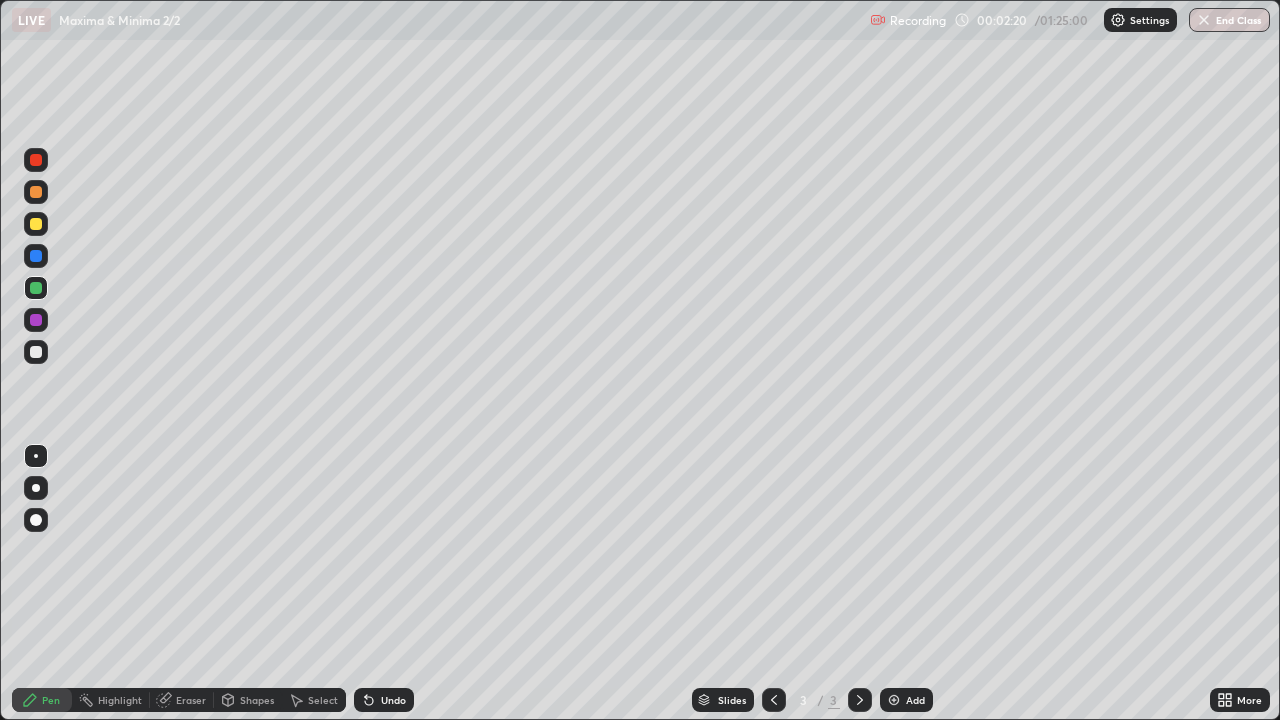 click at bounding box center (36, 352) 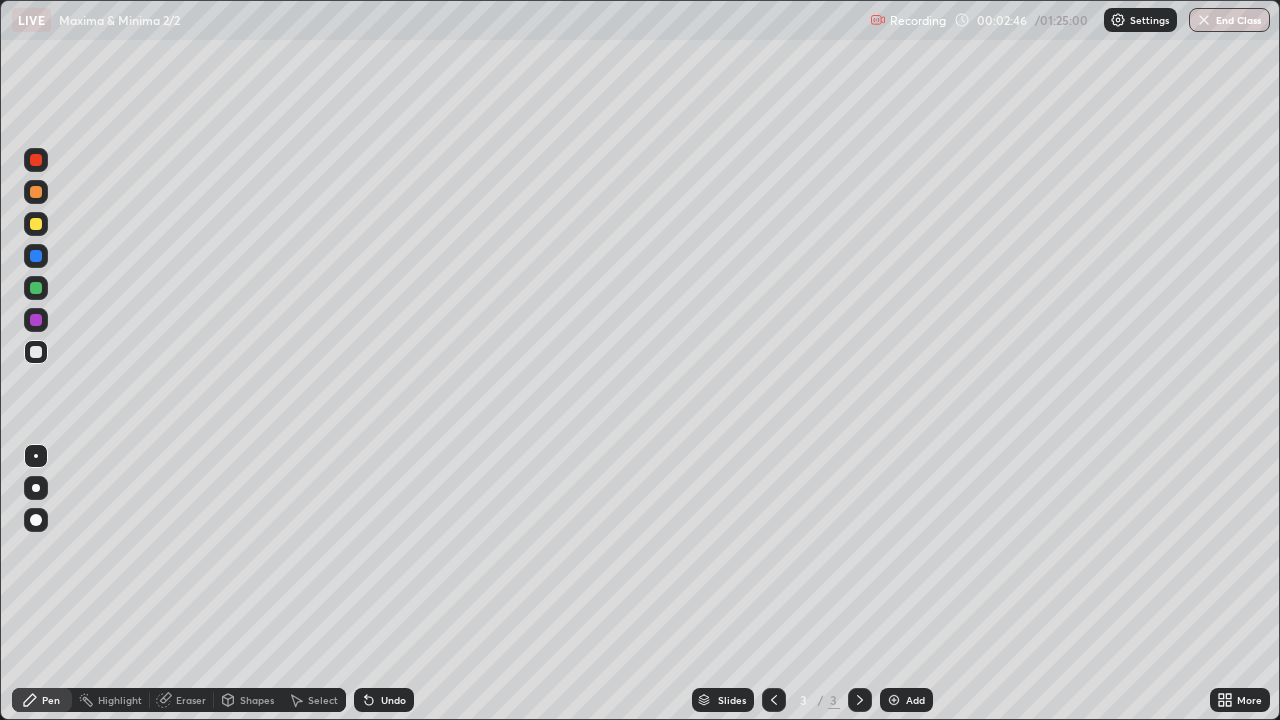 click at bounding box center [36, 288] 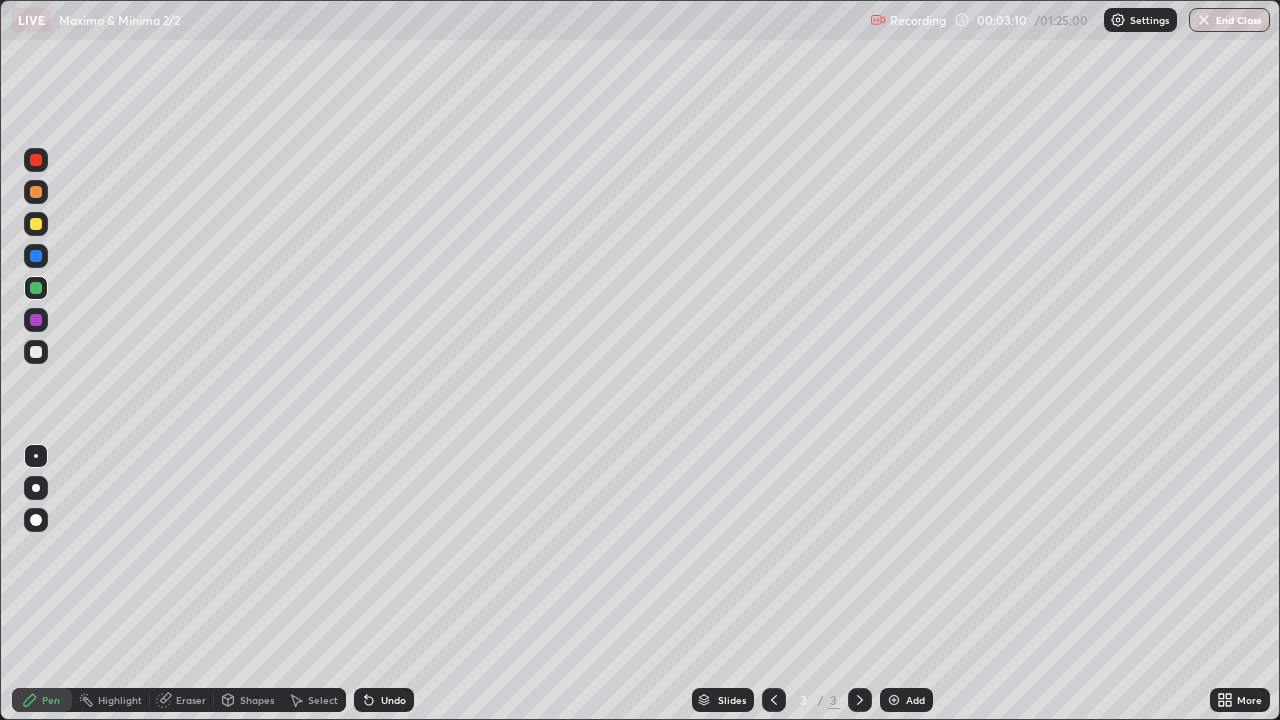 click at bounding box center (36, 288) 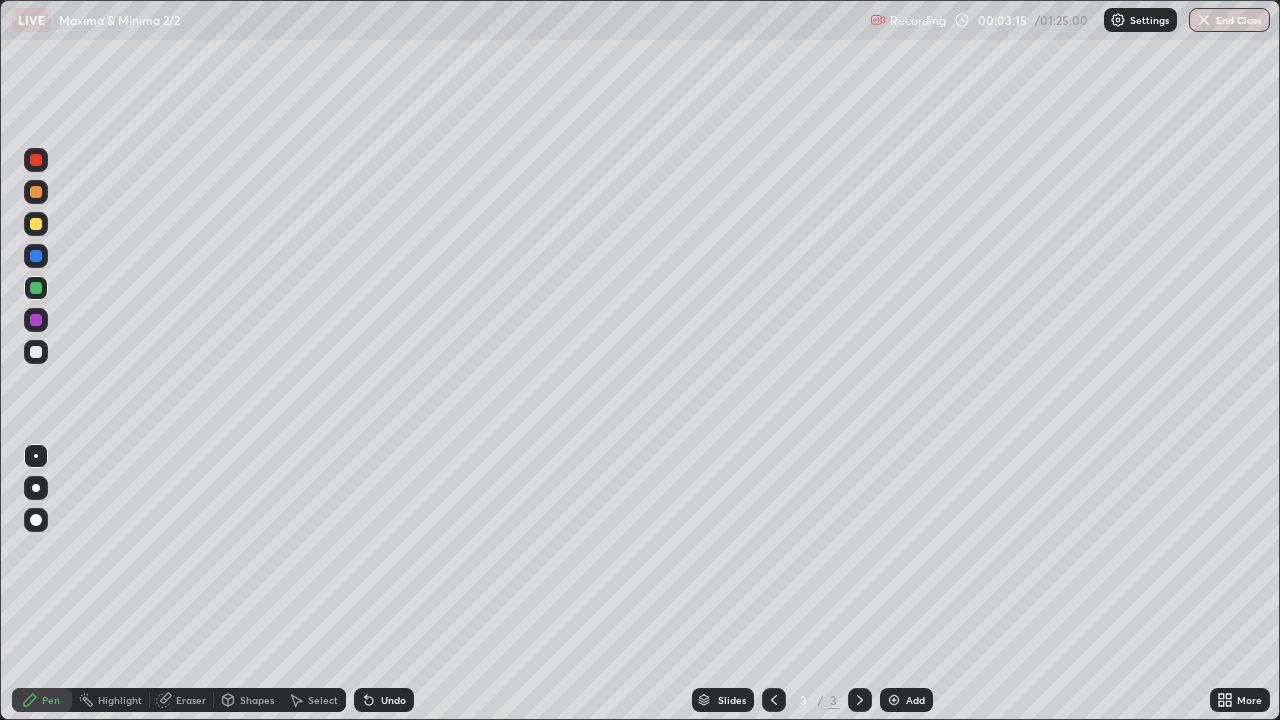 click at bounding box center [36, 224] 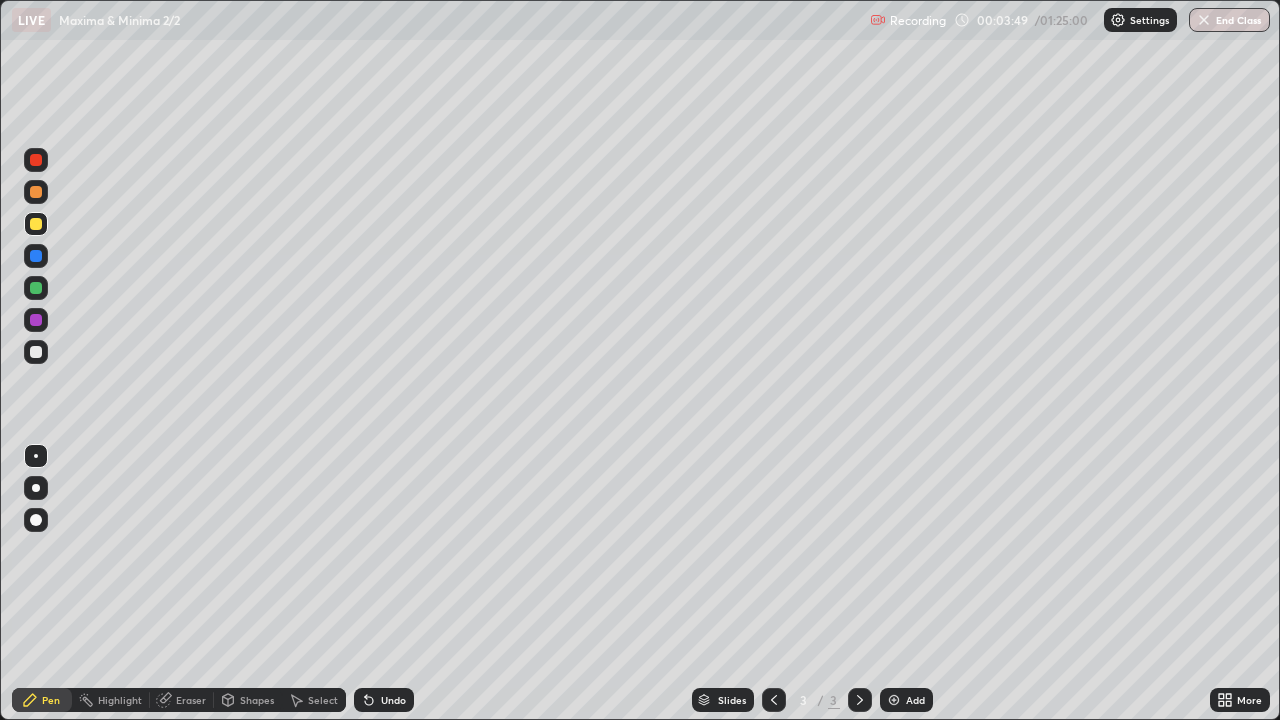 click at bounding box center [36, 352] 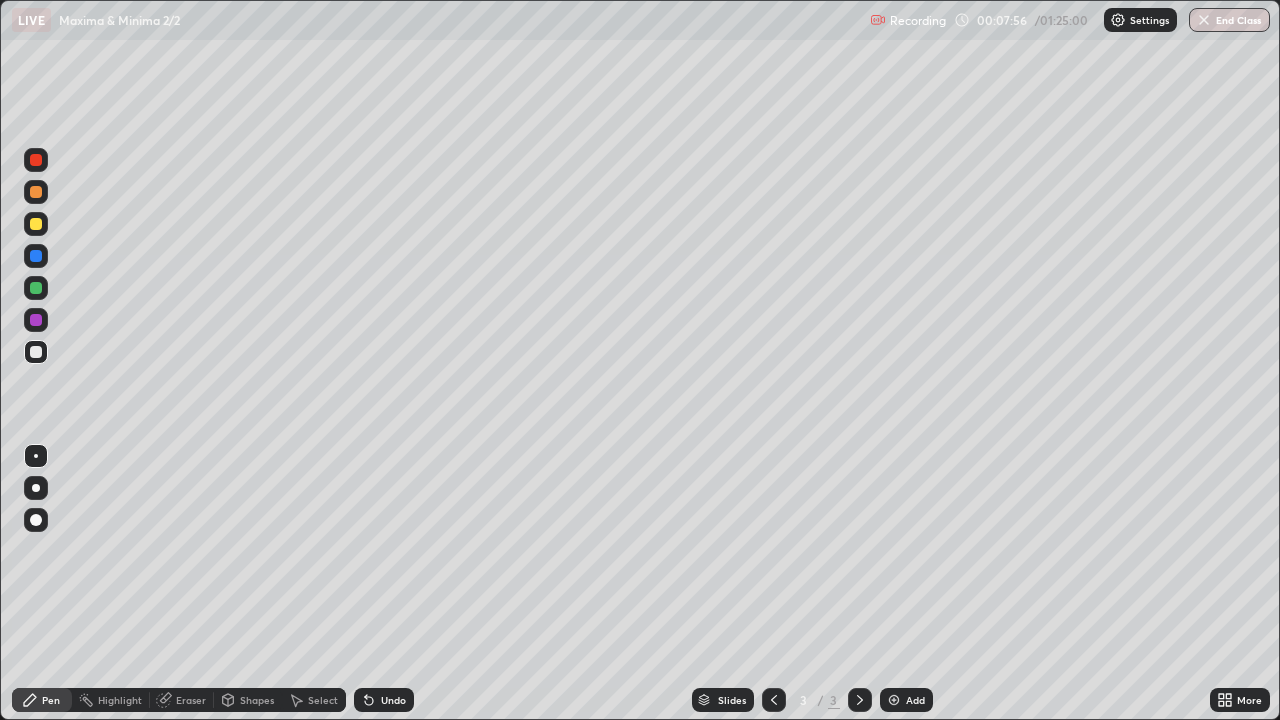 click on "Add" at bounding box center (915, 700) 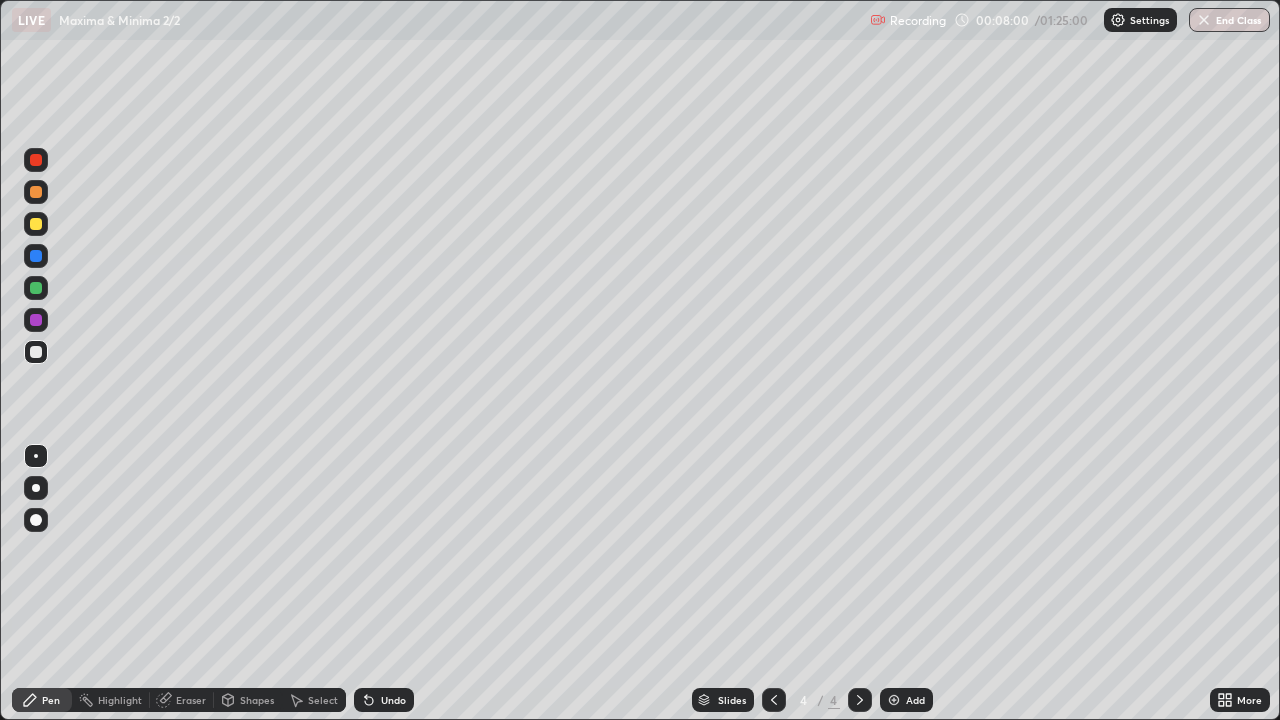 click at bounding box center (36, 224) 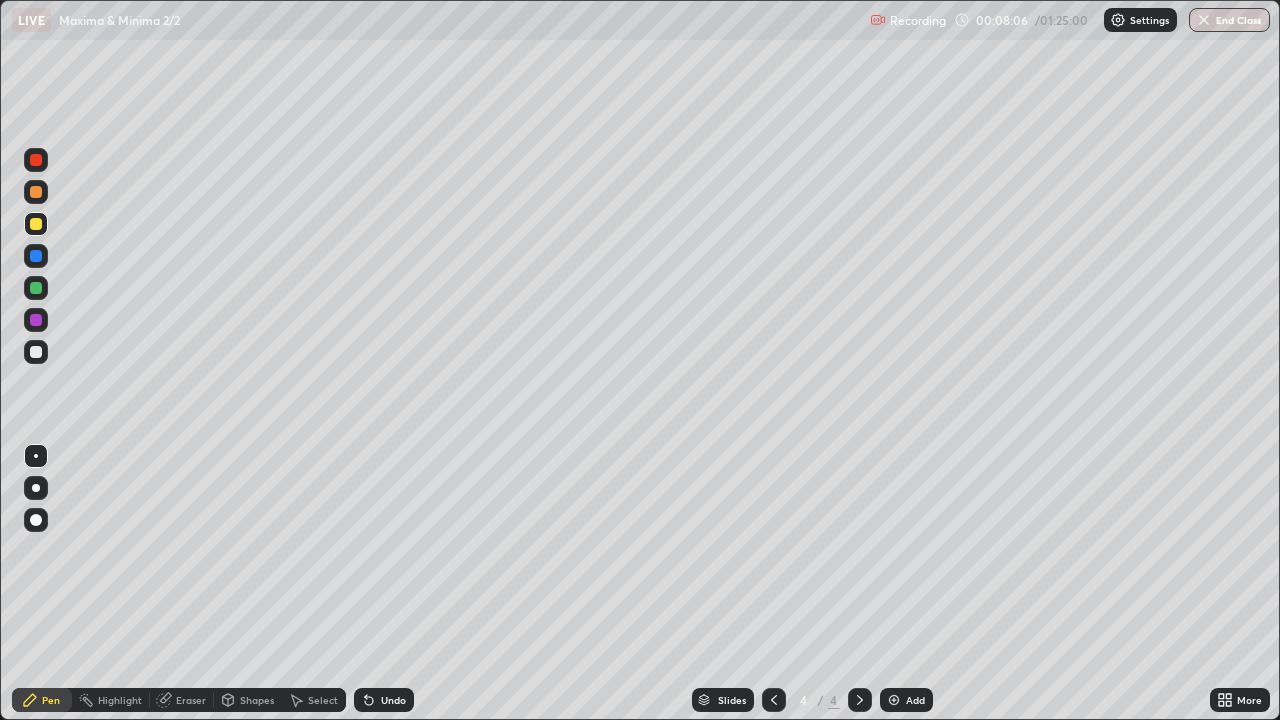click at bounding box center (36, 352) 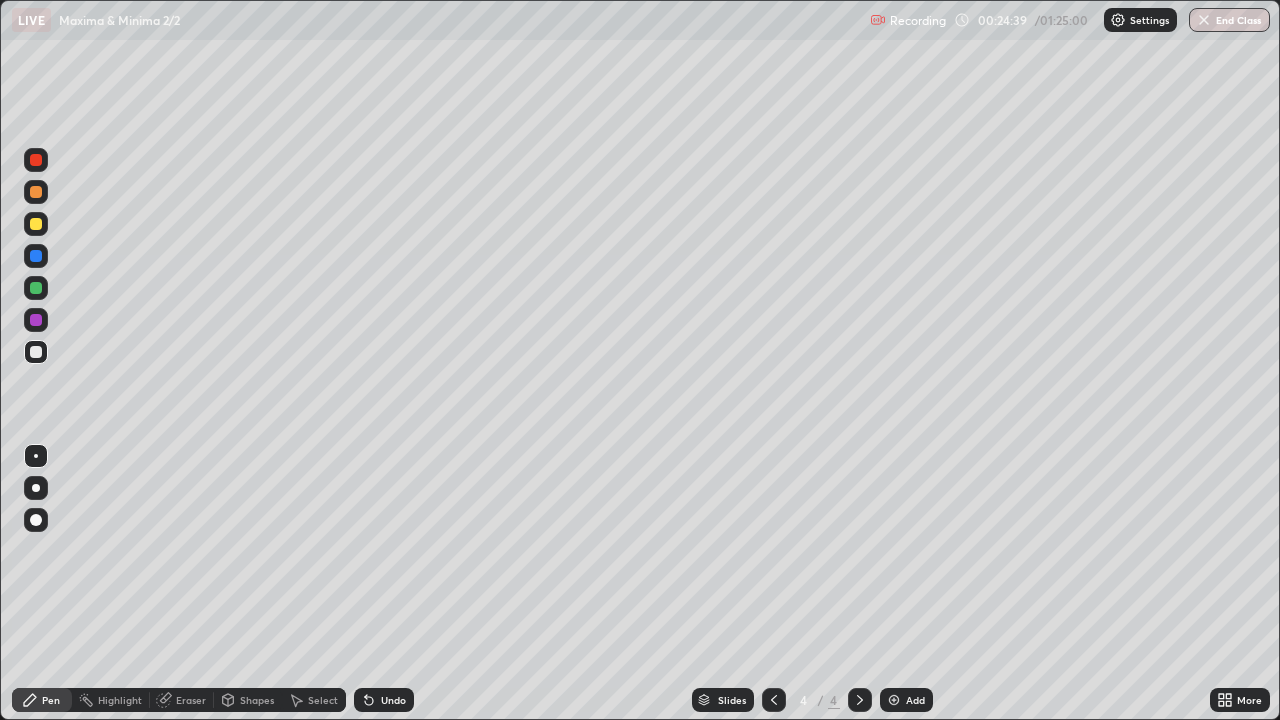 click at bounding box center (36, 192) 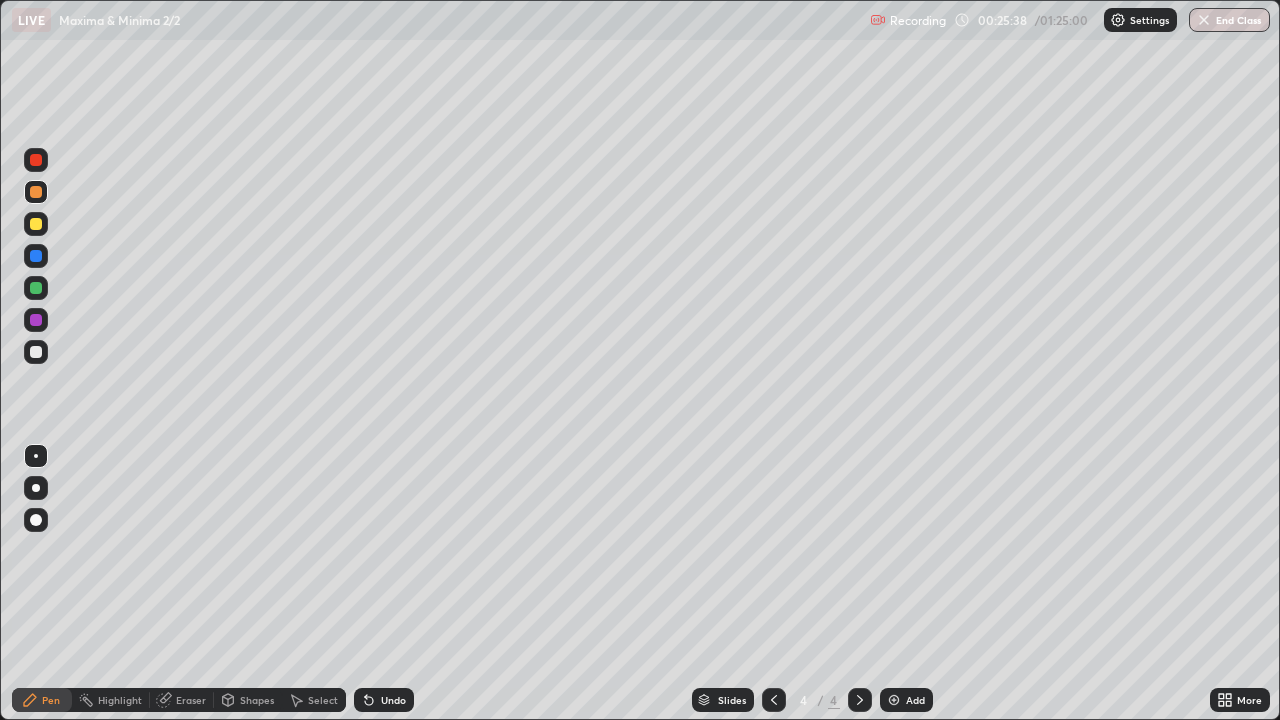 click on "Add" at bounding box center [906, 700] 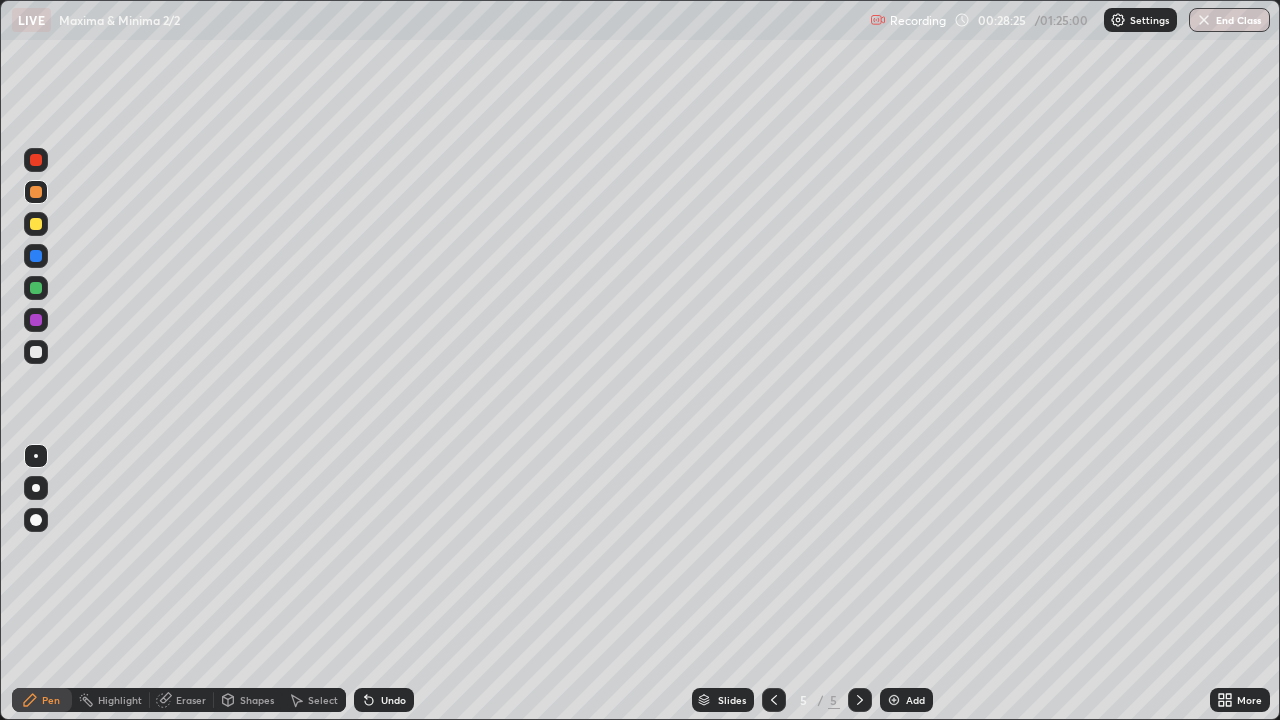 click at bounding box center [36, 352] 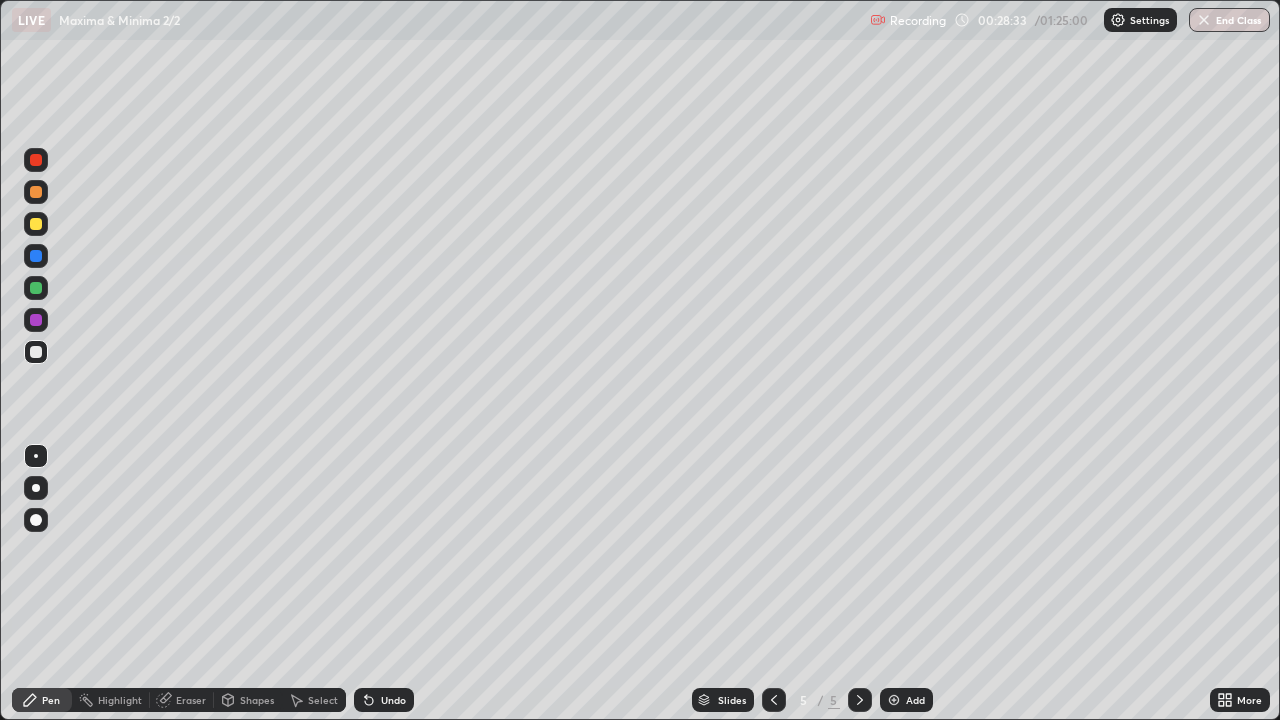 click on "Undo" at bounding box center (393, 700) 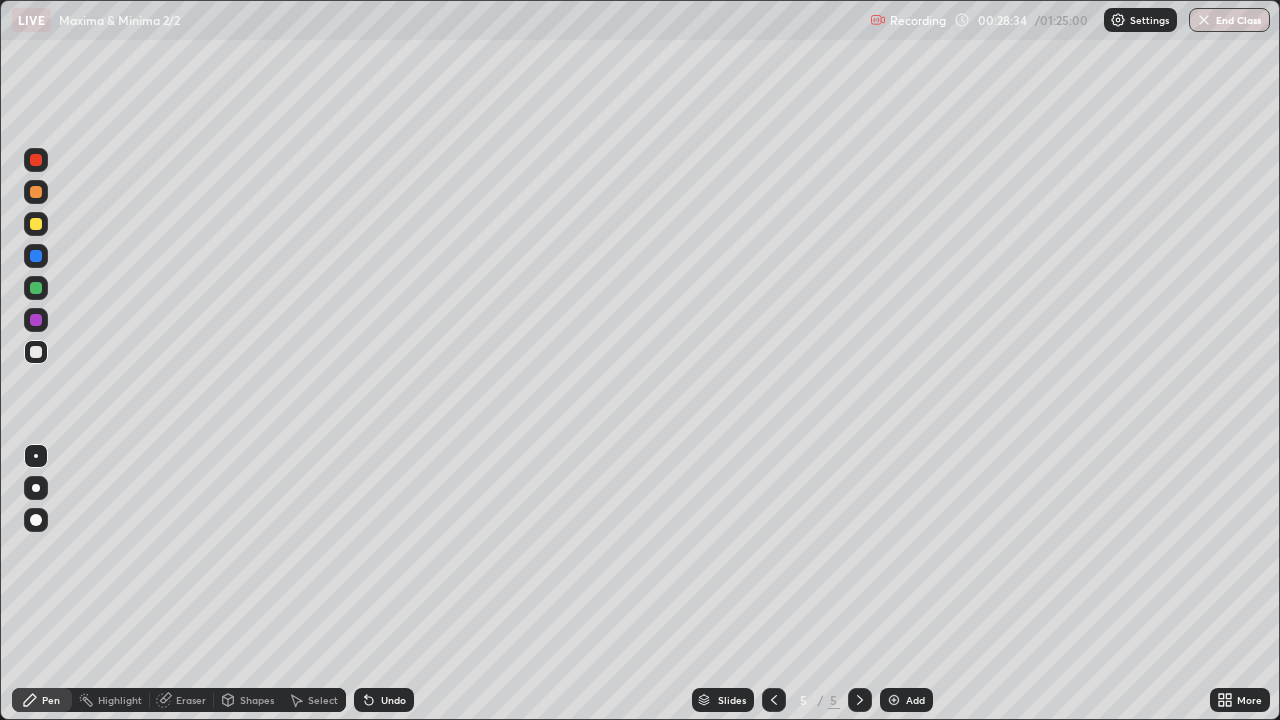 click on "Undo" at bounding box center (393, 700) 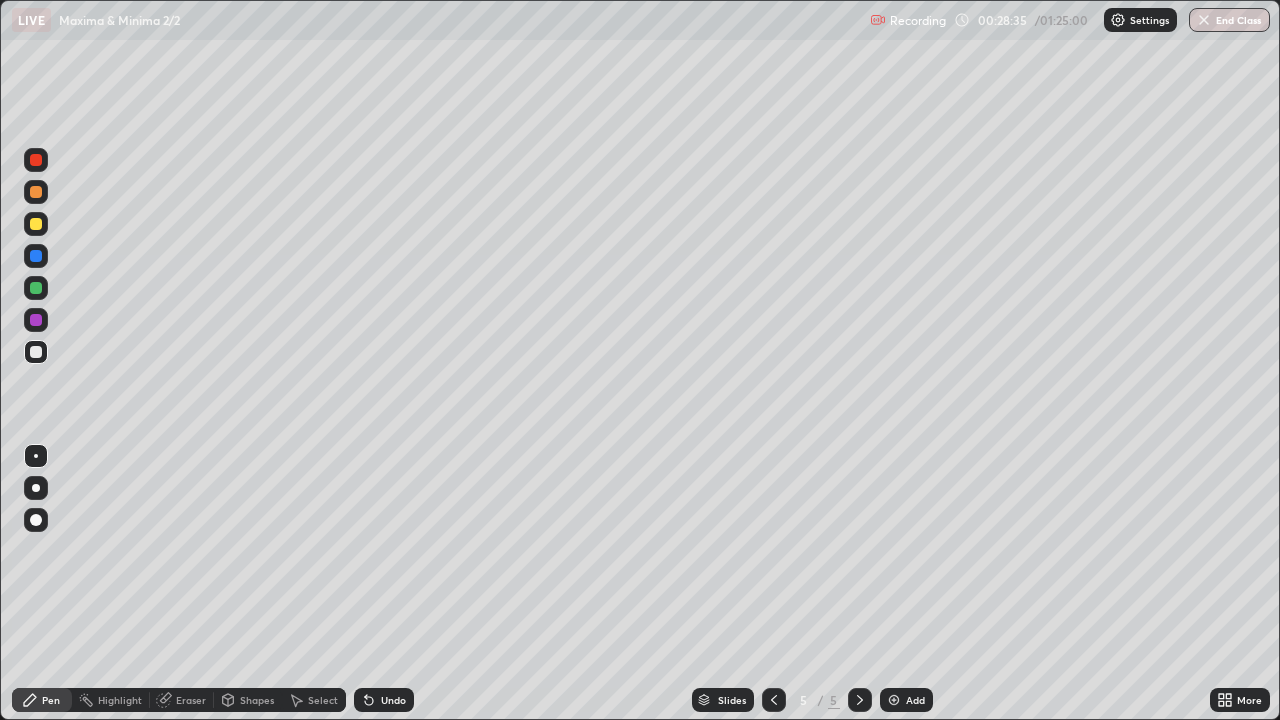 click on "Undo" at bounding box center [393, 700] 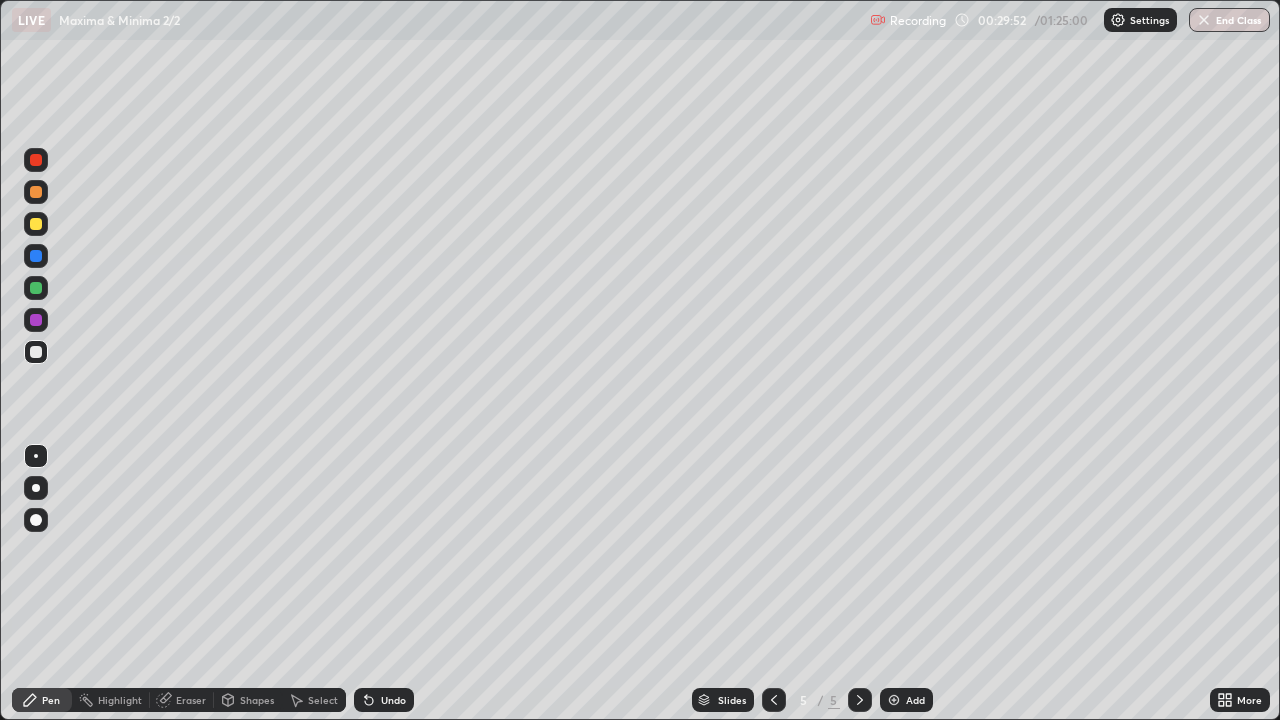click on "Undo" at bounding box center (393, 700) 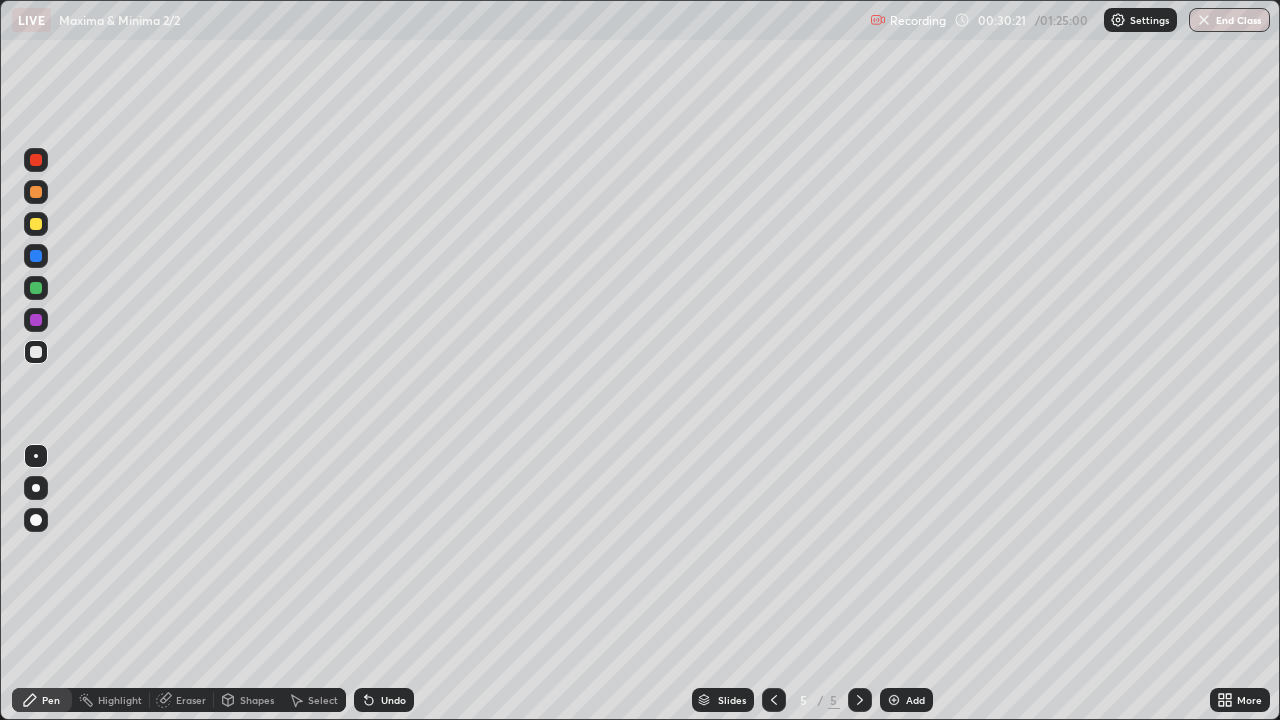 click on "Undo" at bounding box center [393, 700] 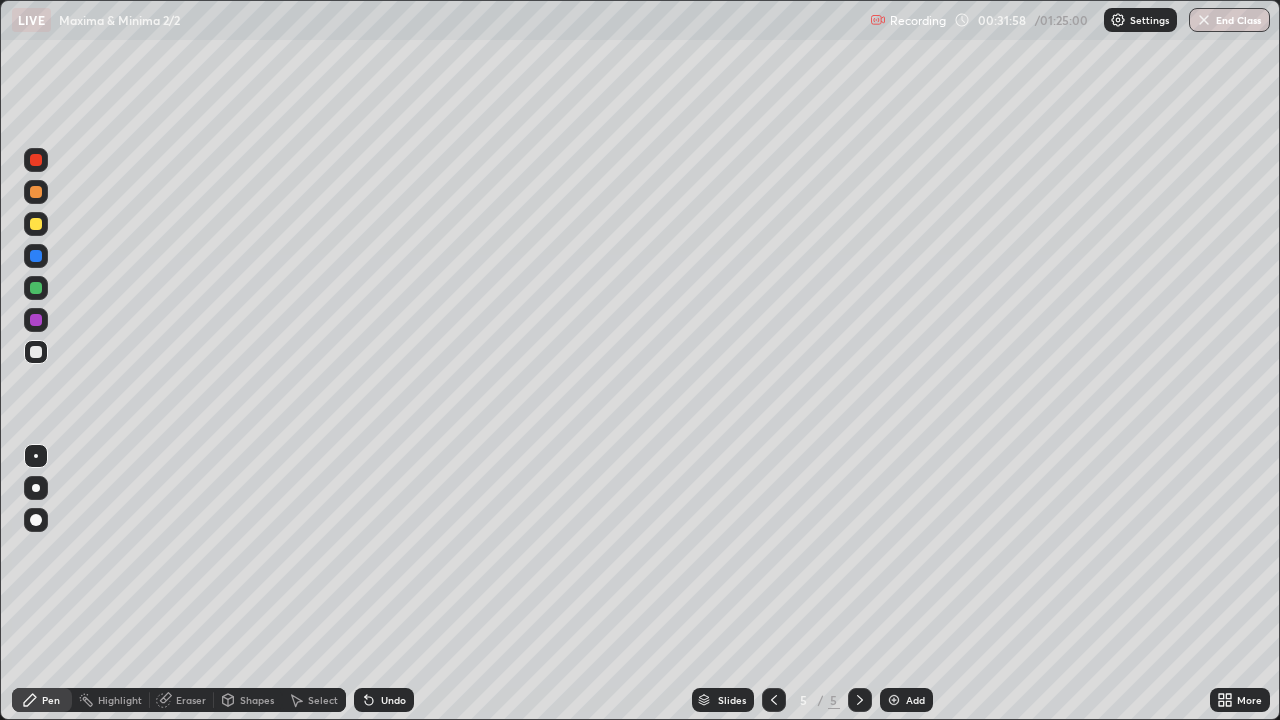 click at bounding box center [36, 288] 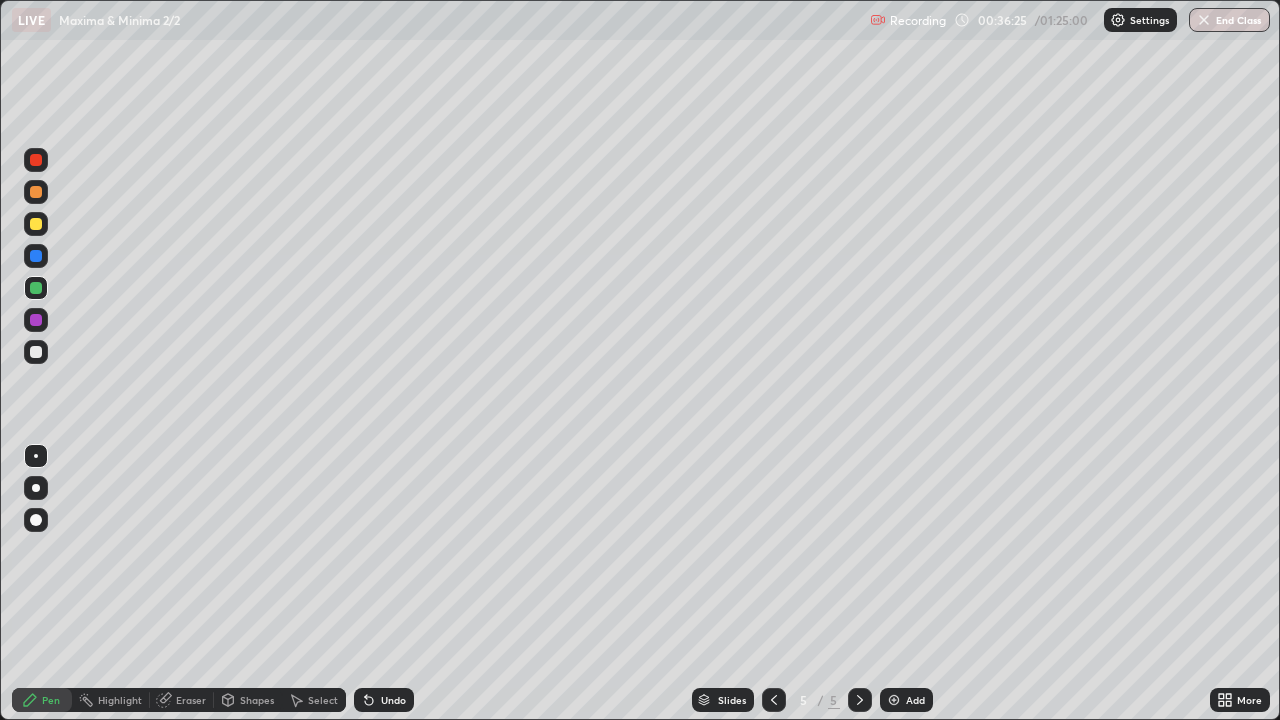click on "Add" at bounding box center [906, 700] 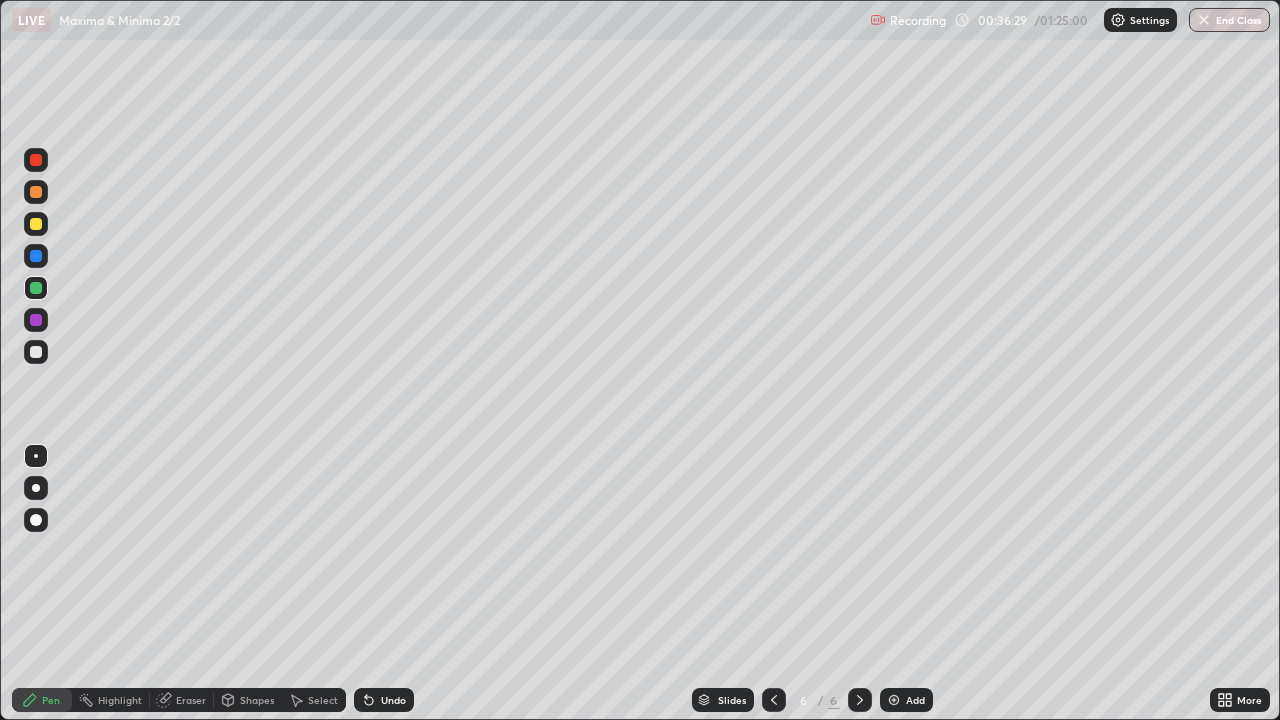 click at bounding box center [36, 352] 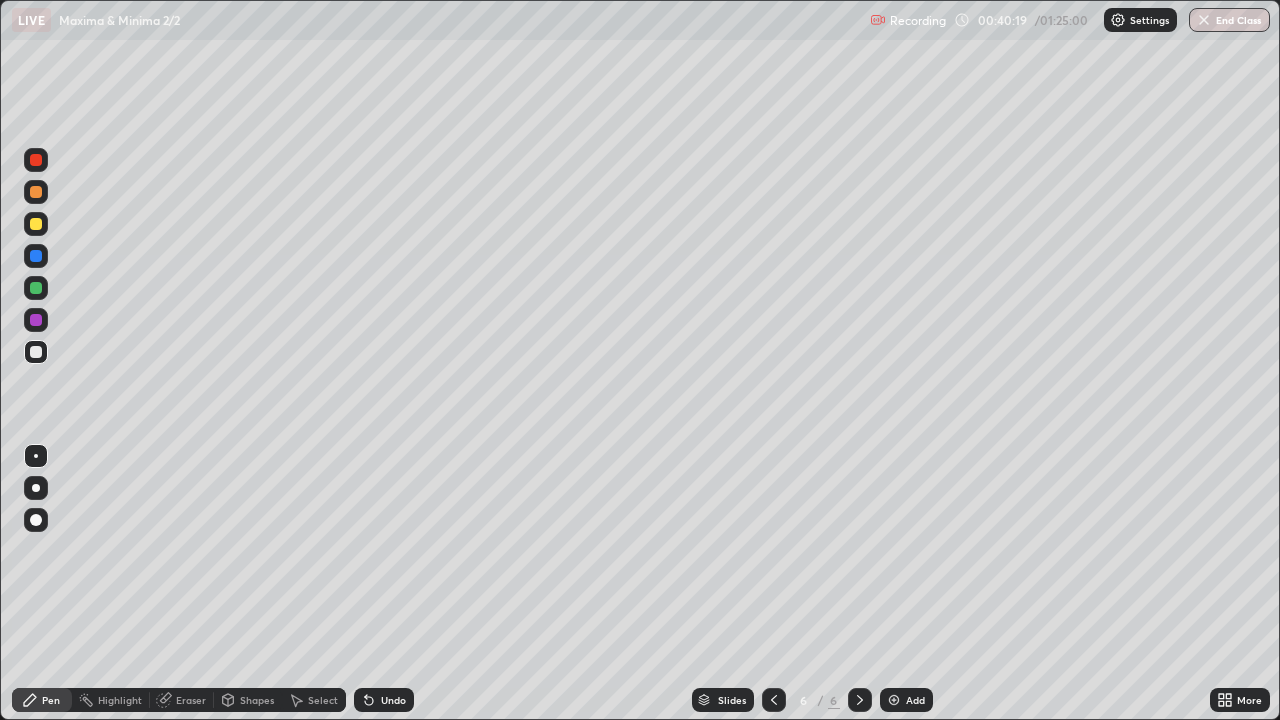 click at bounding box center (36, 192) 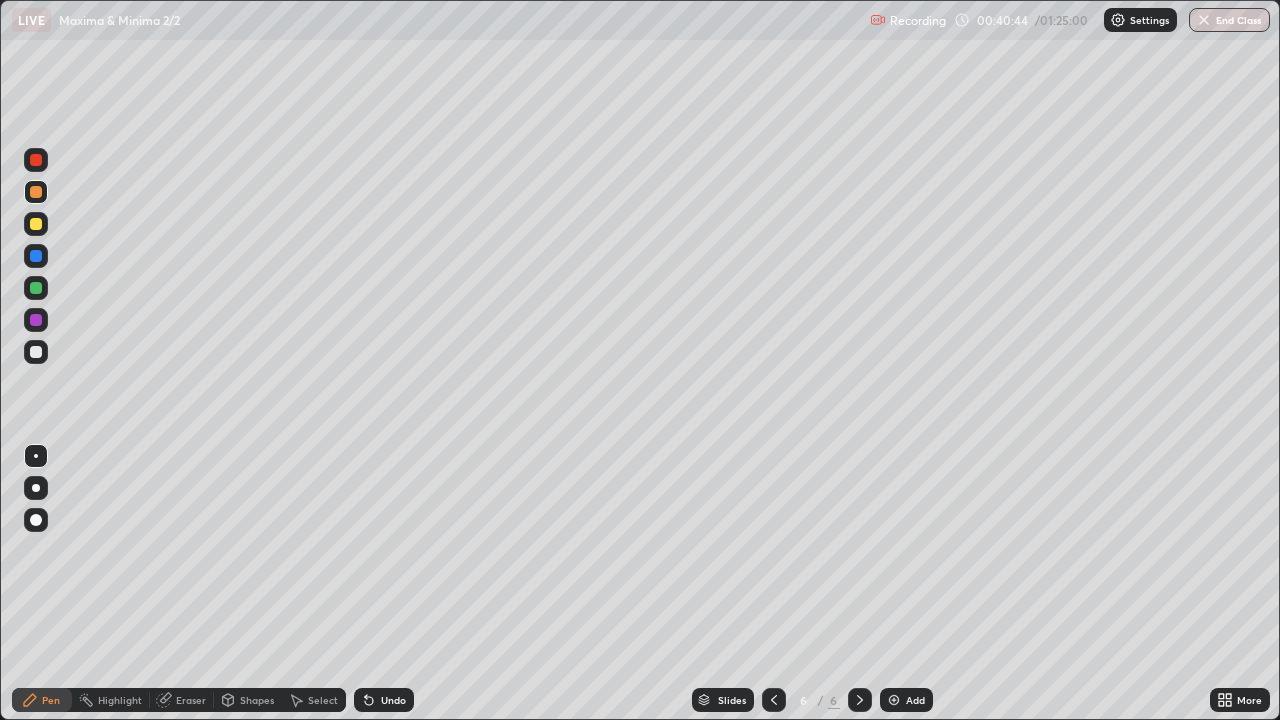 click at bounding box center [36, 352] 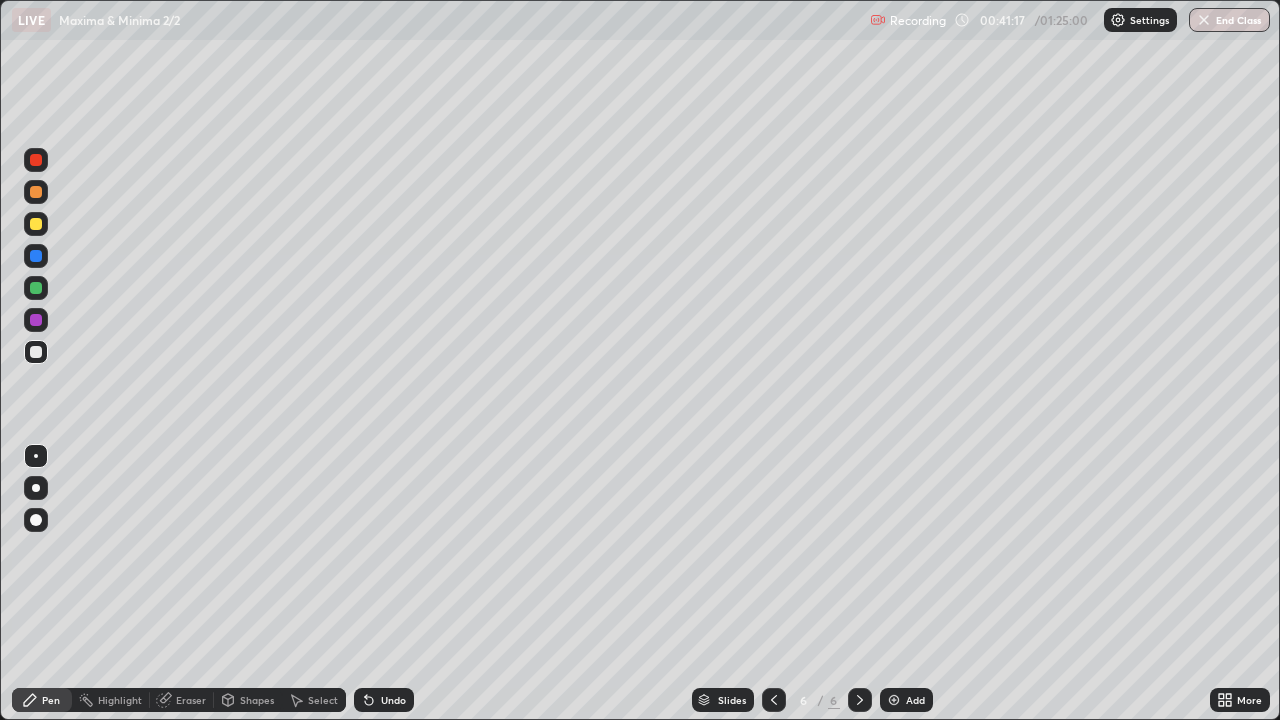 click at bounding box center (36, 224) 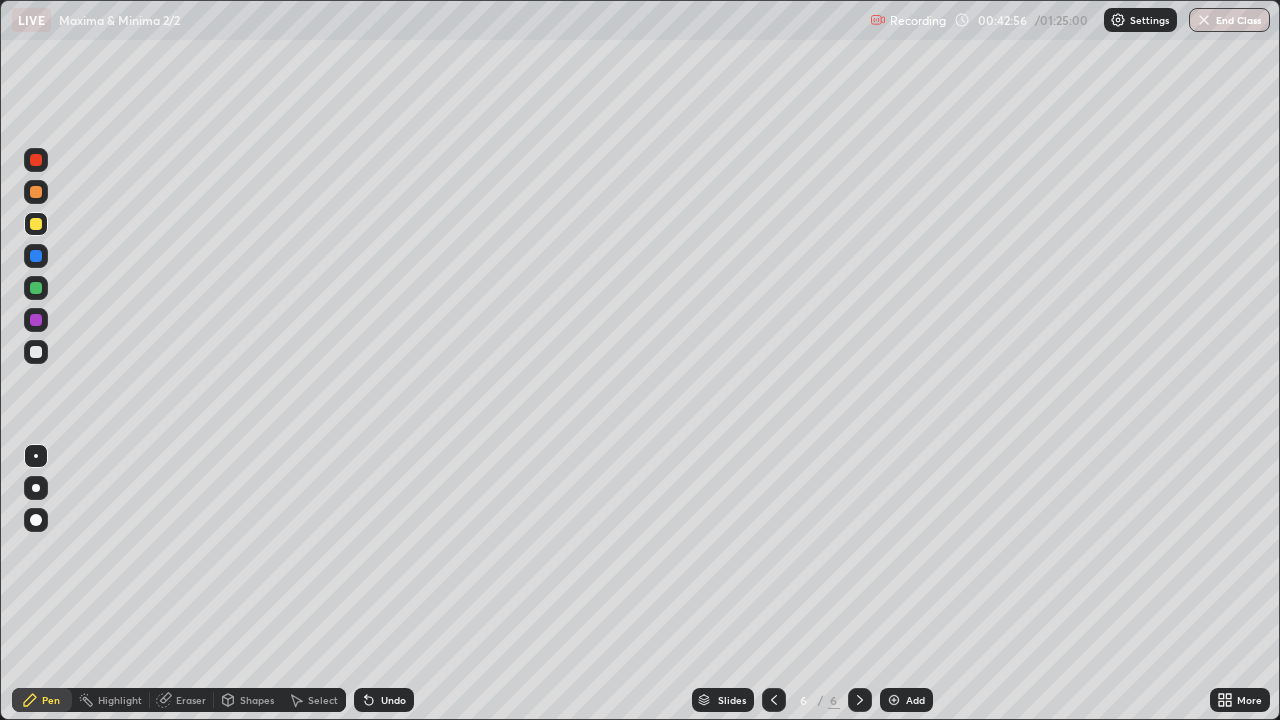 click on "Add" at bounding box center (915, 700) 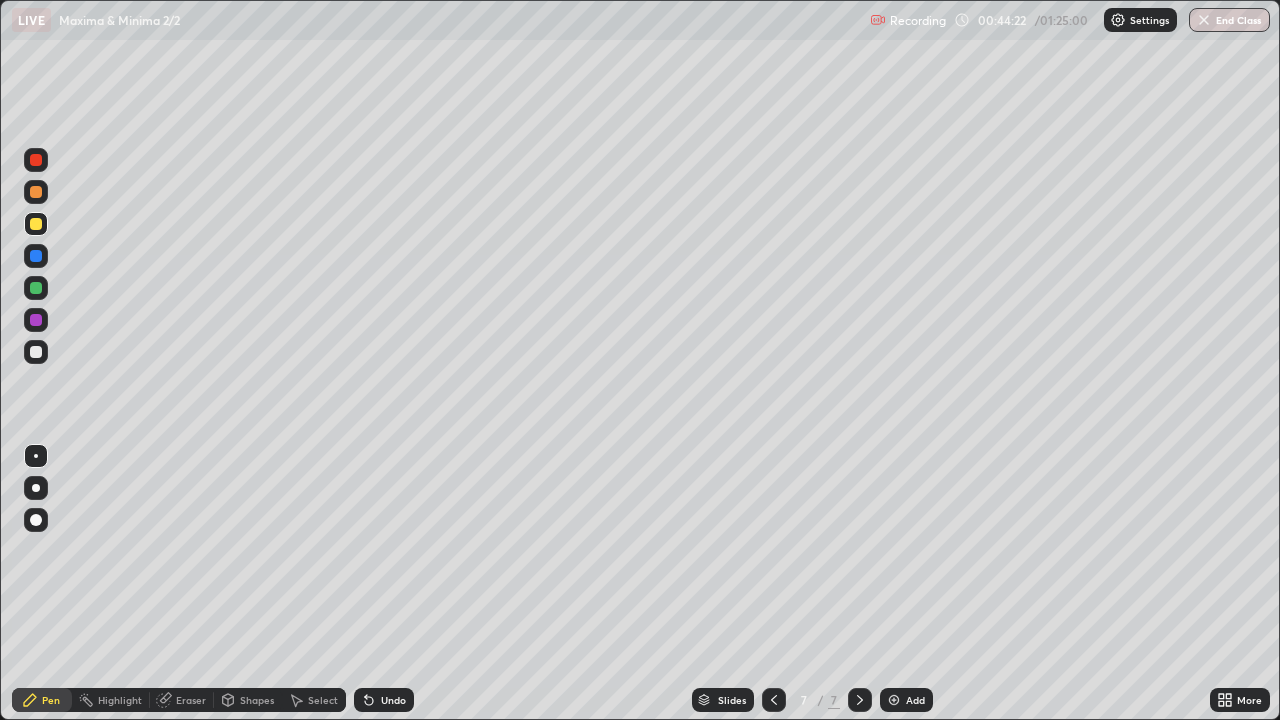 click at bounding box center (36, 352) 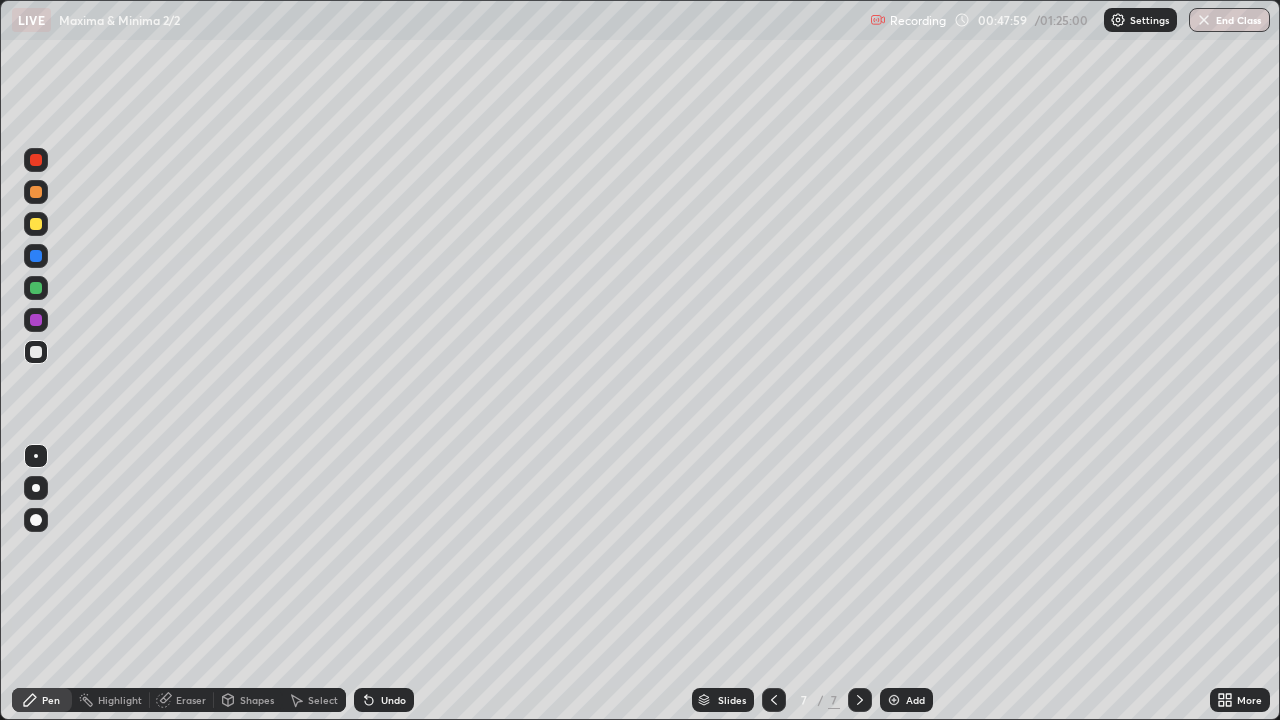click on "Add" at bounding box center (915, 700) 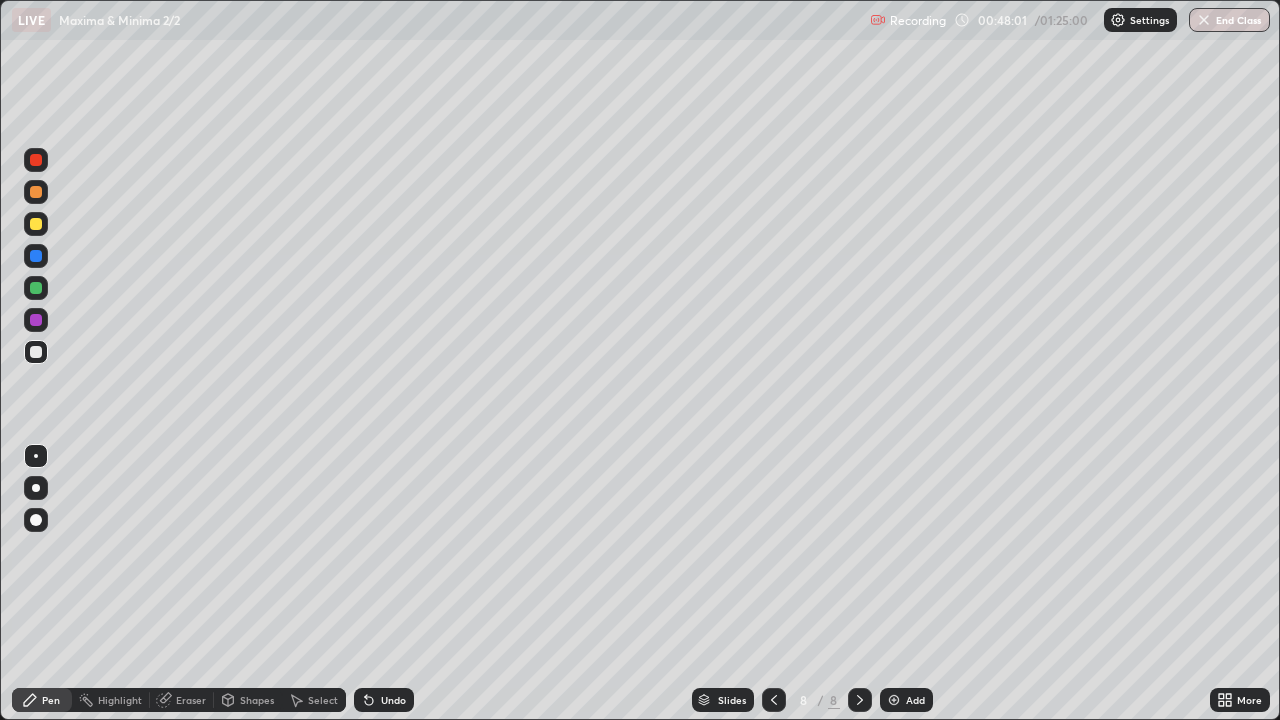 click at bounding box center [36, 288] 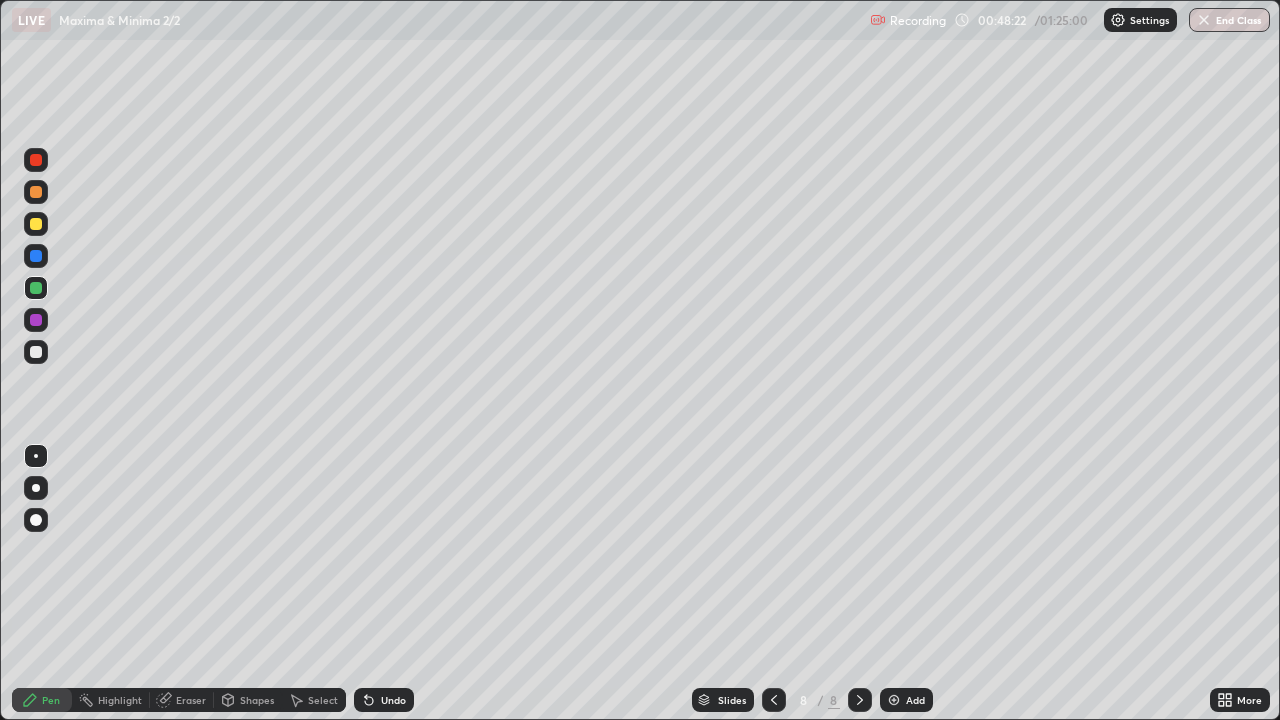 click on "Undo" at bounding box center (393, 700) 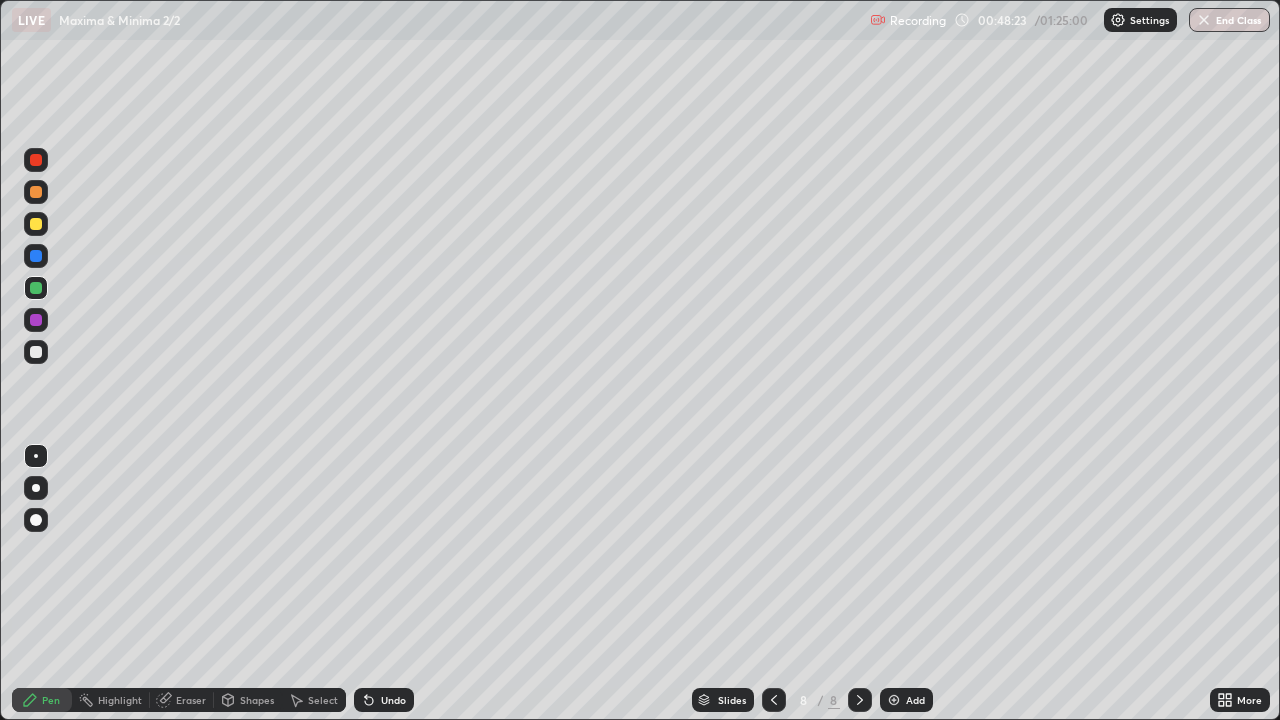 click on "Undo" at bounding box center (384, 700) 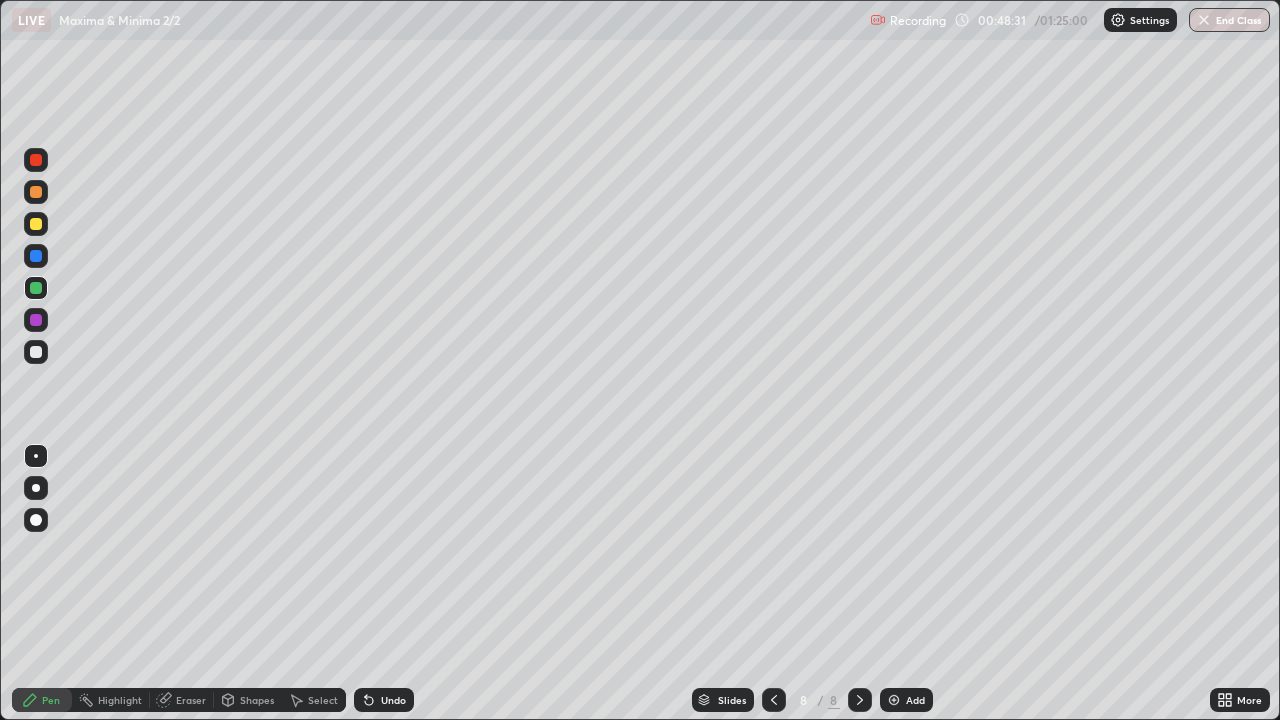 click at bounding box center (36, 352) 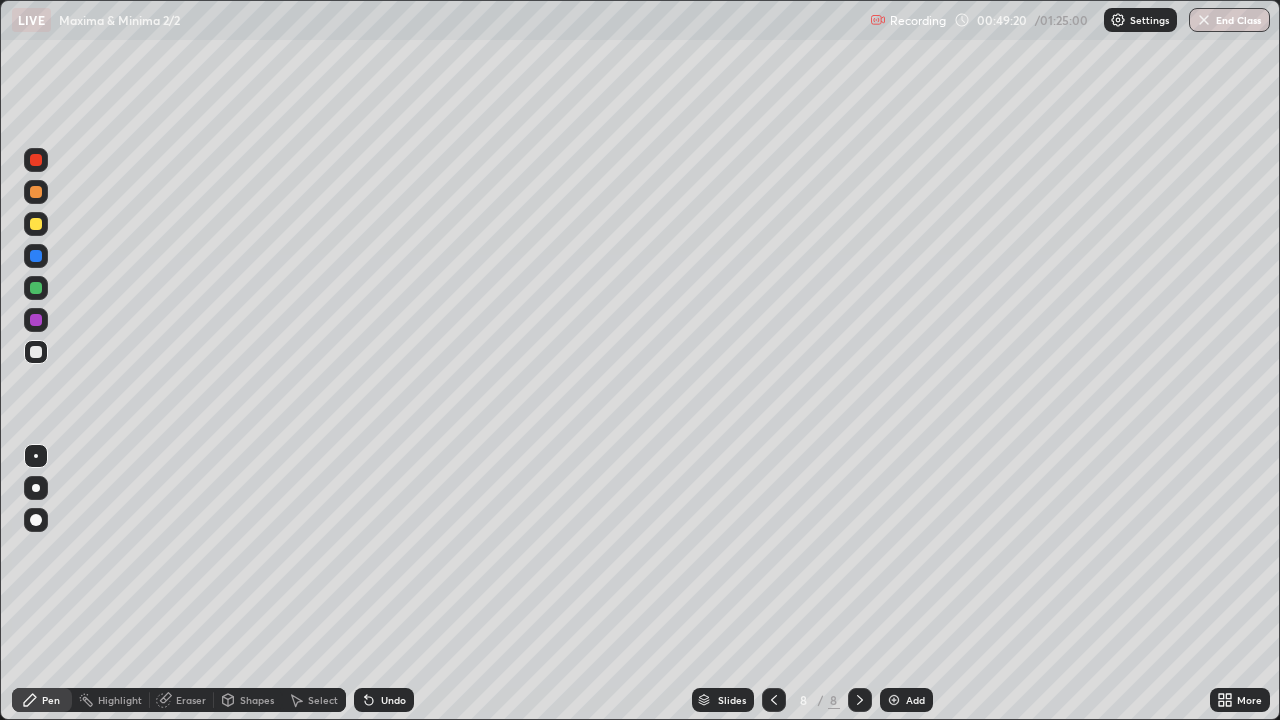 click at bounding box center [36, 288] 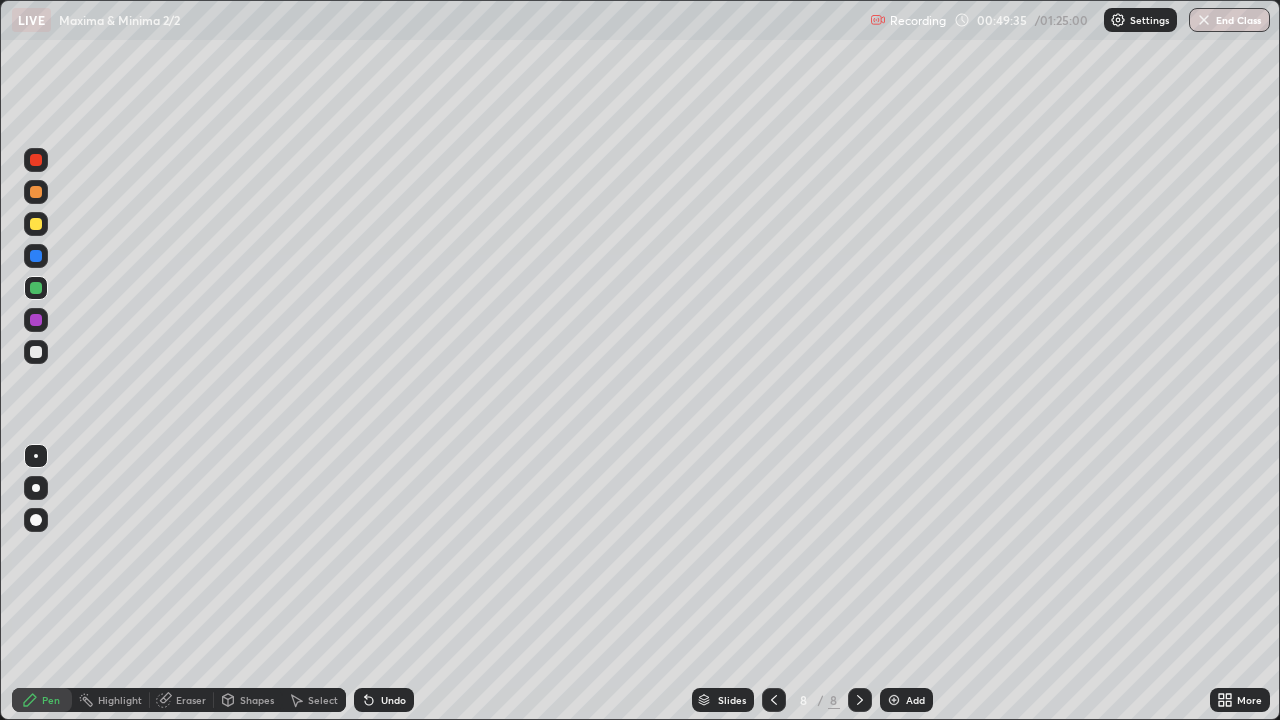 click at bounding box center [36, 352] 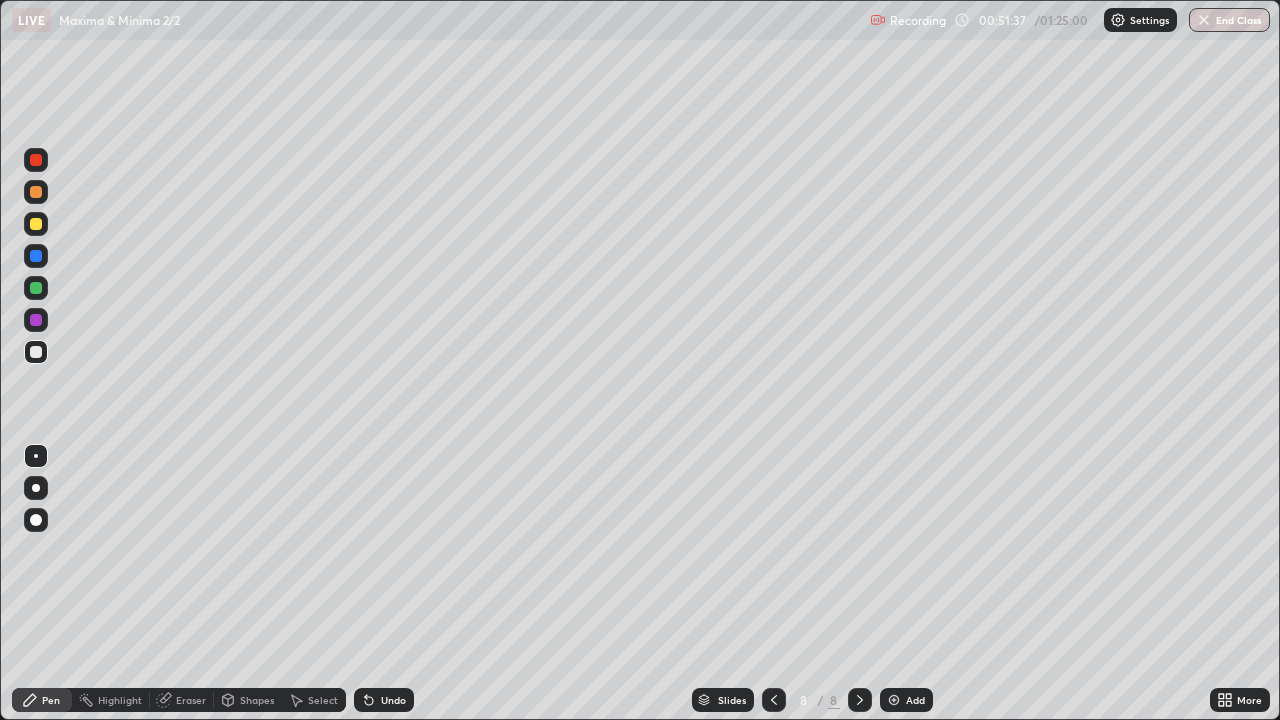 click at bounding box center (894, 700) 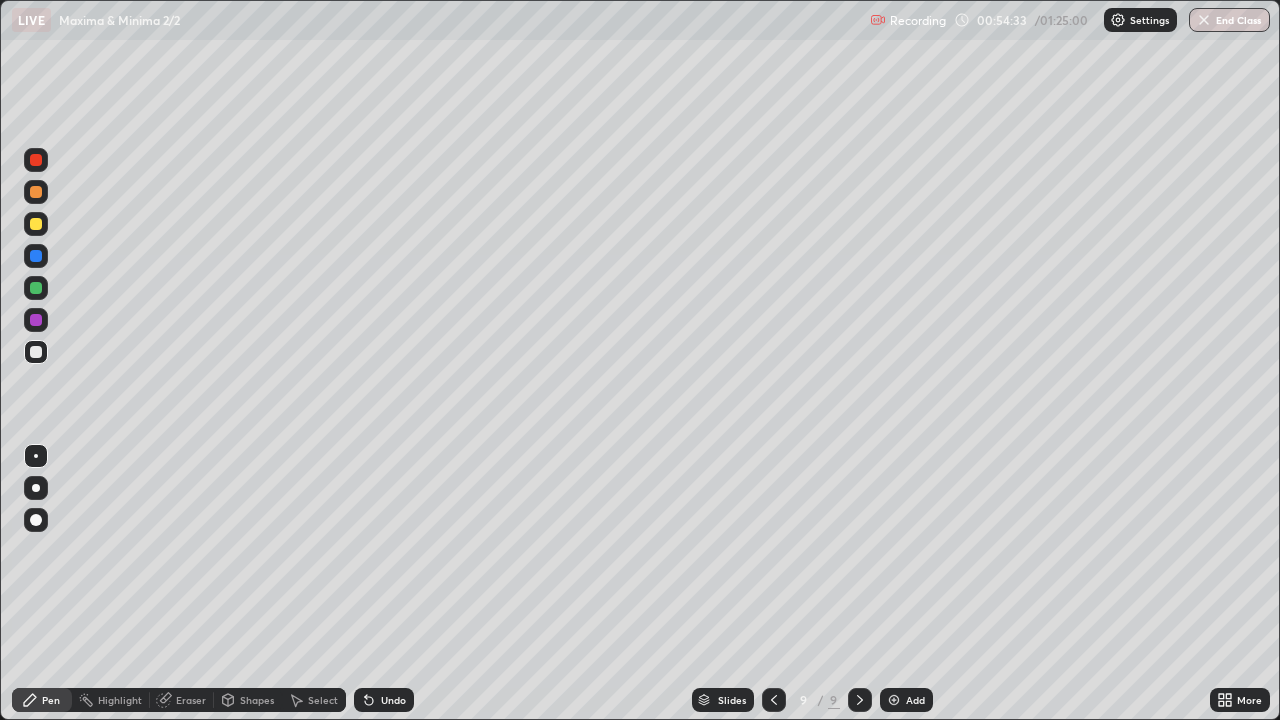 click 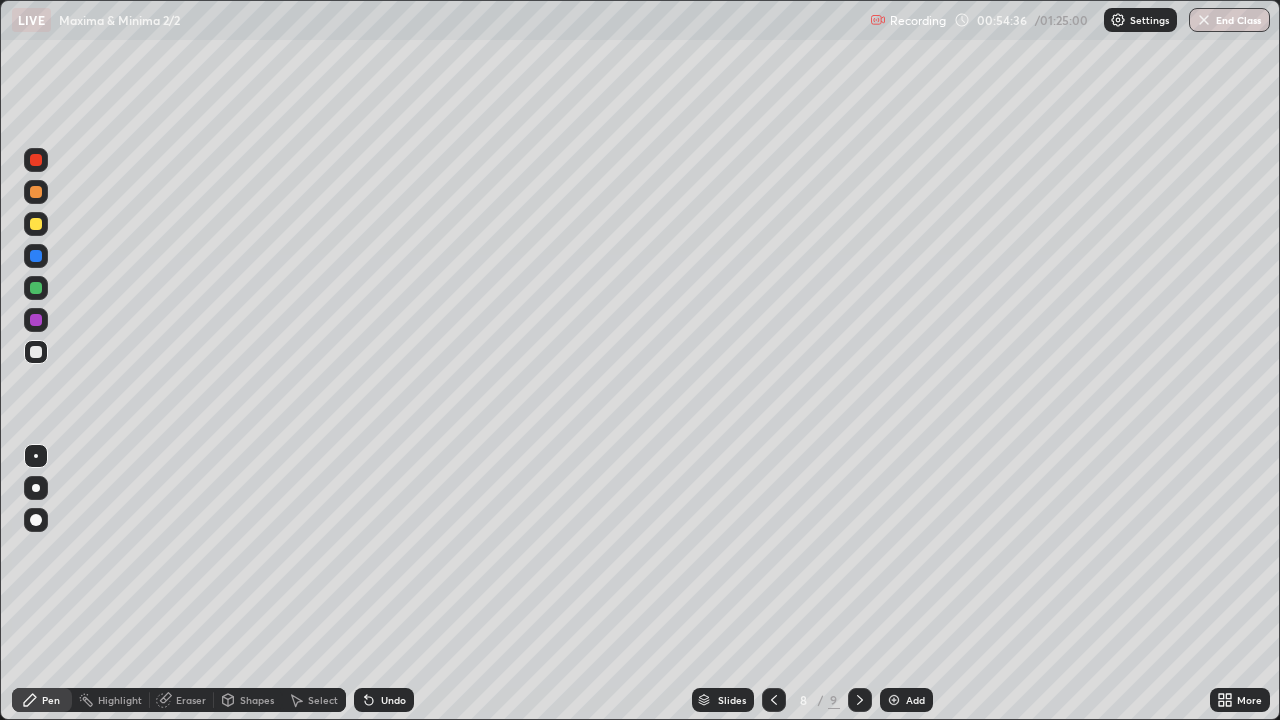 click at bounding box center (36, 192) 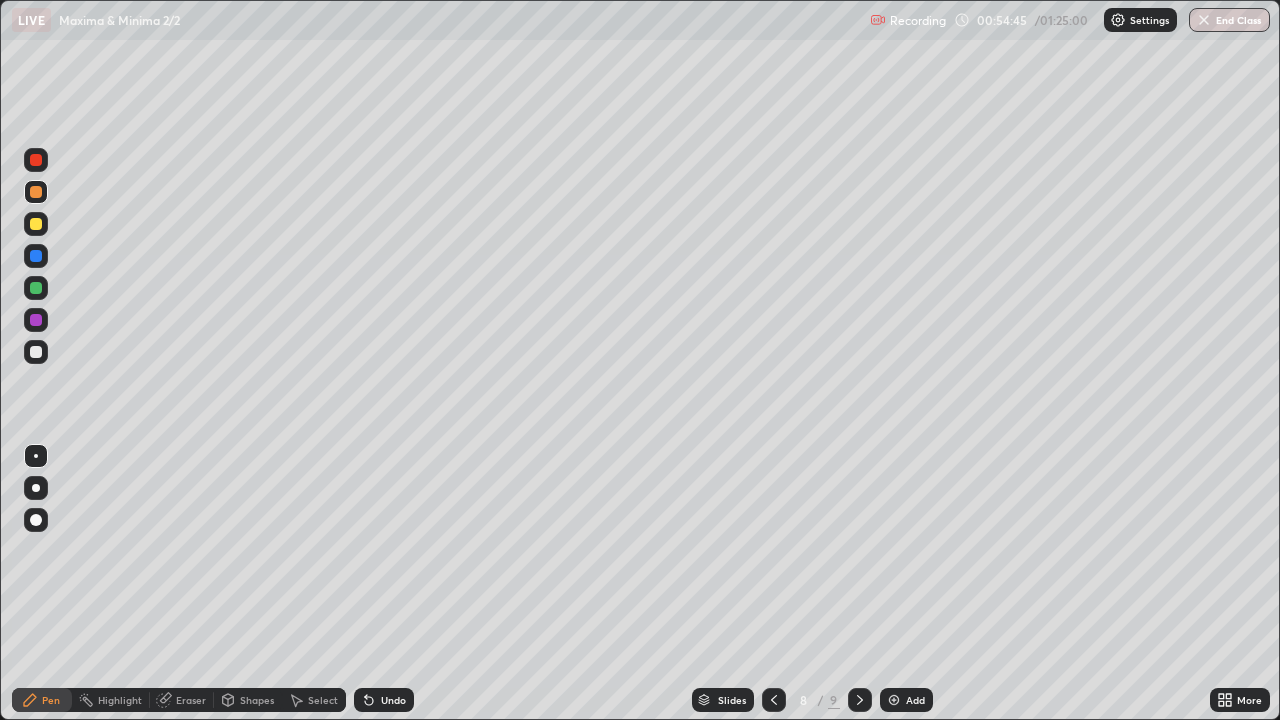 click on "Eraser" at bounding box center [191, 700] 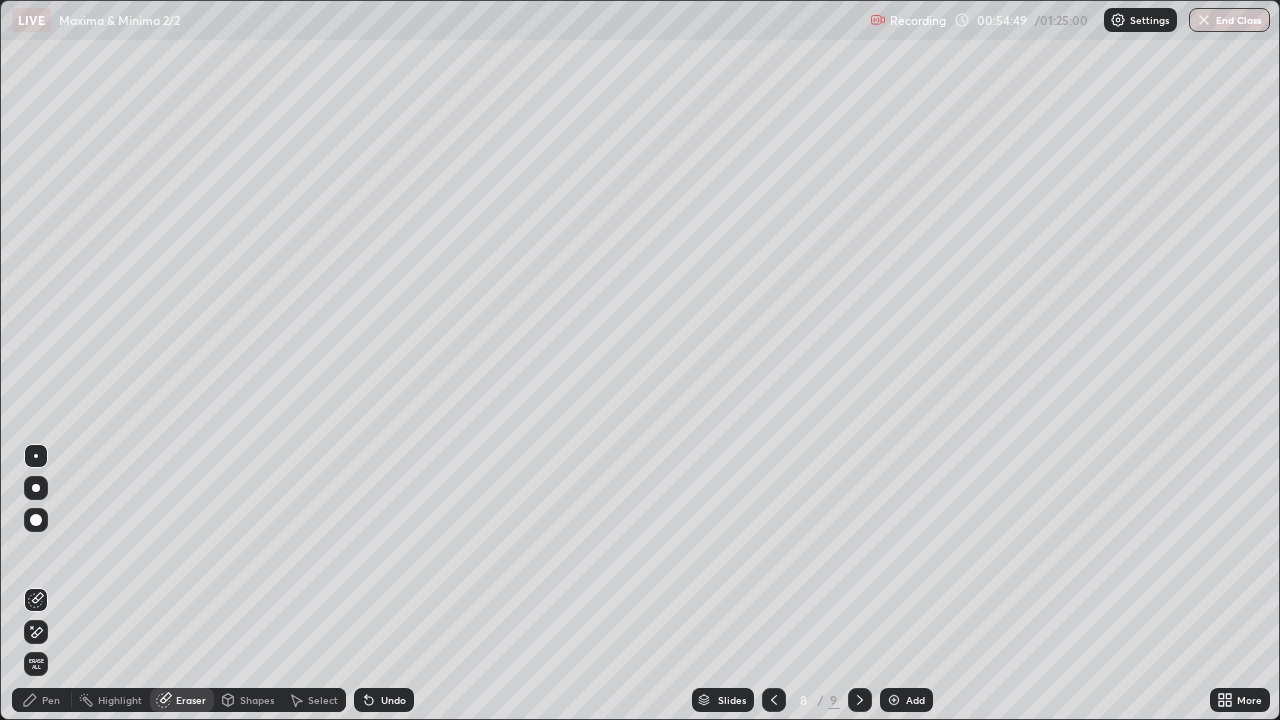 click on "Pen" at bounding box center (42, 700) 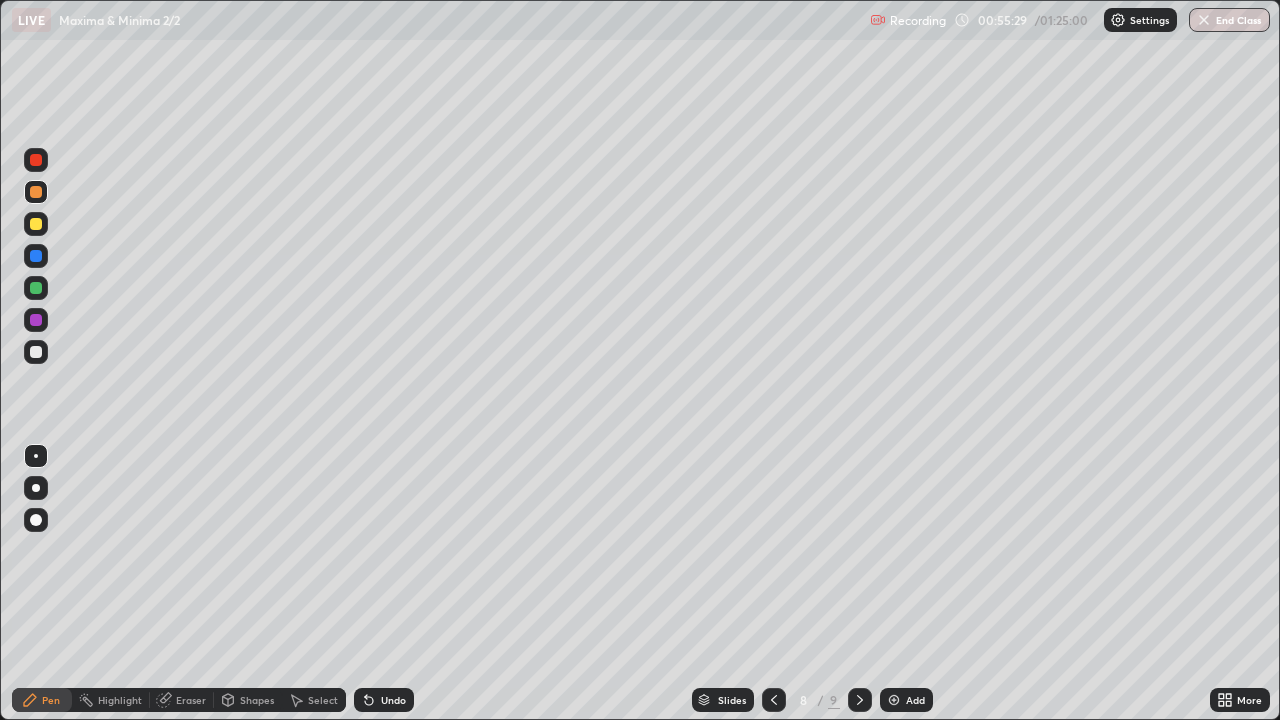 click 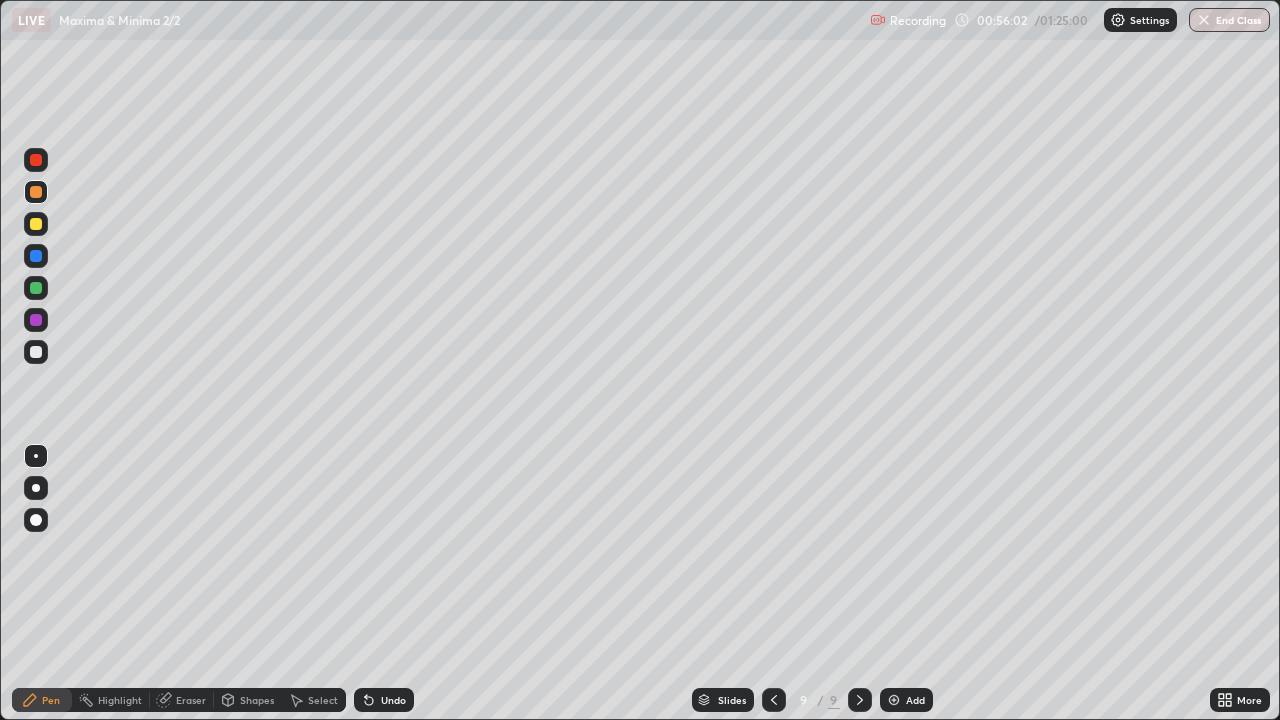 click at bounding box center (894, 700) 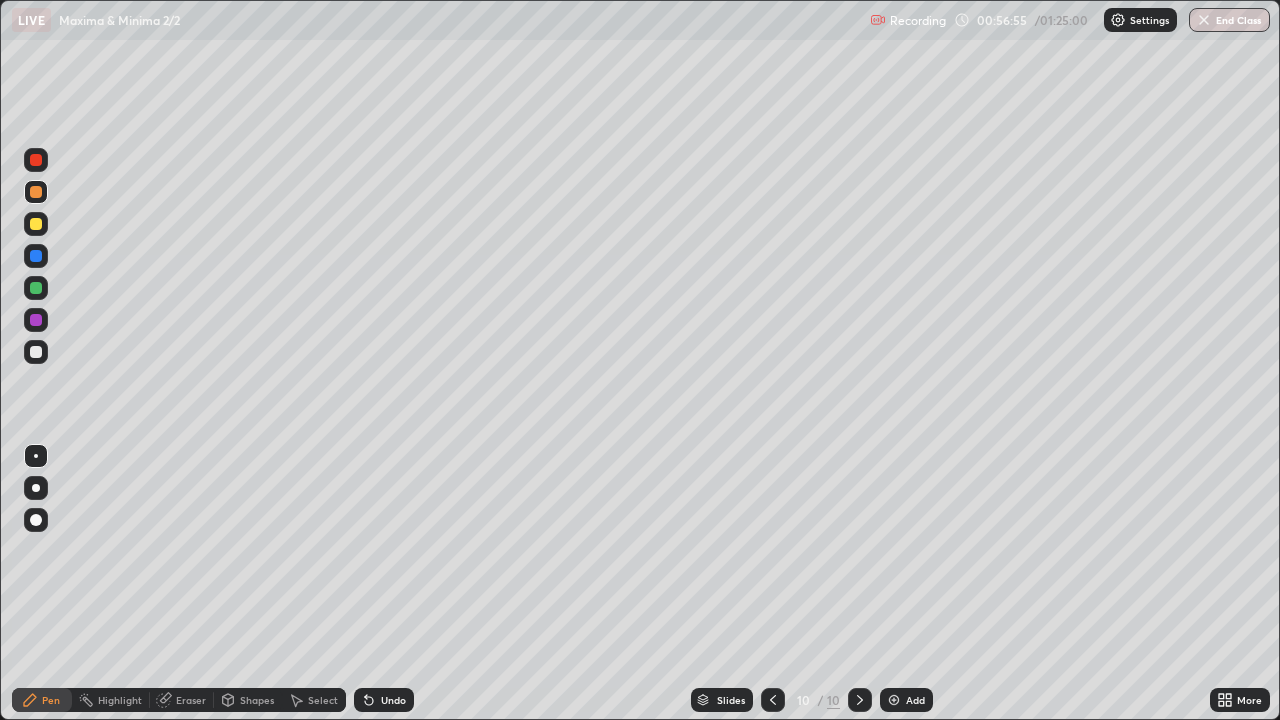 click at bounding box center [36, 352] 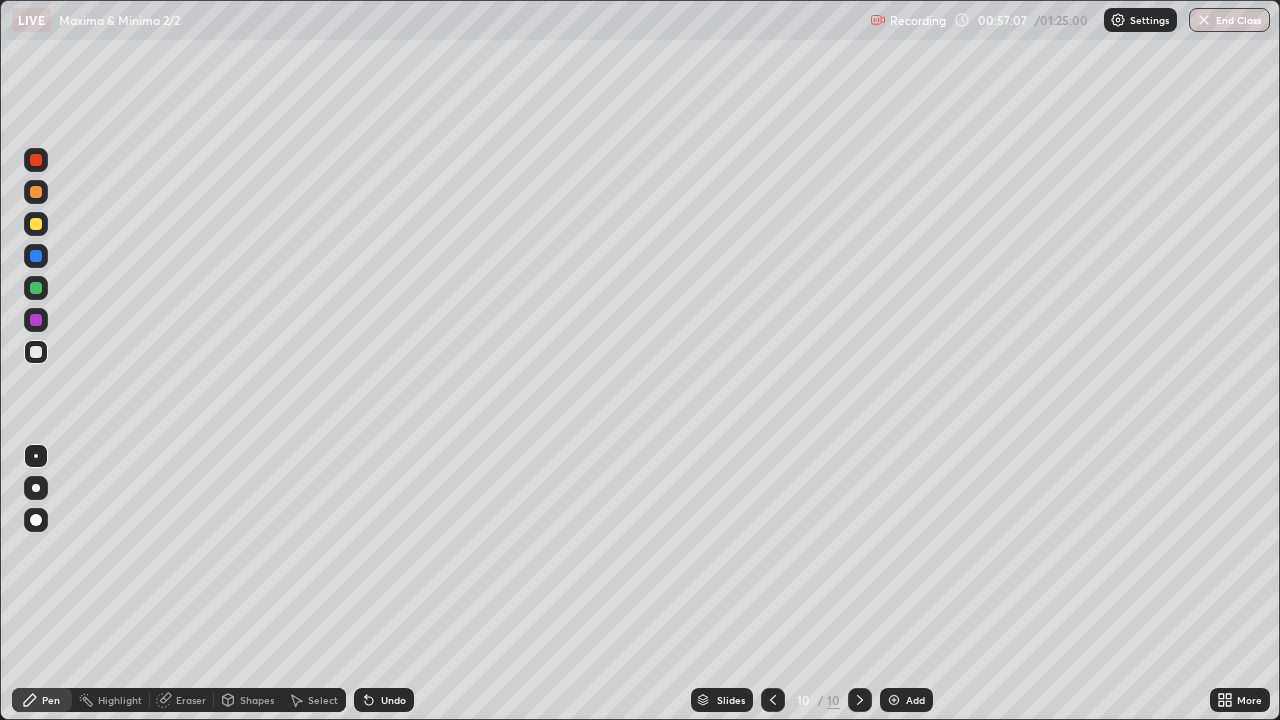 click on "Undo" at bounding box center [393, 700] 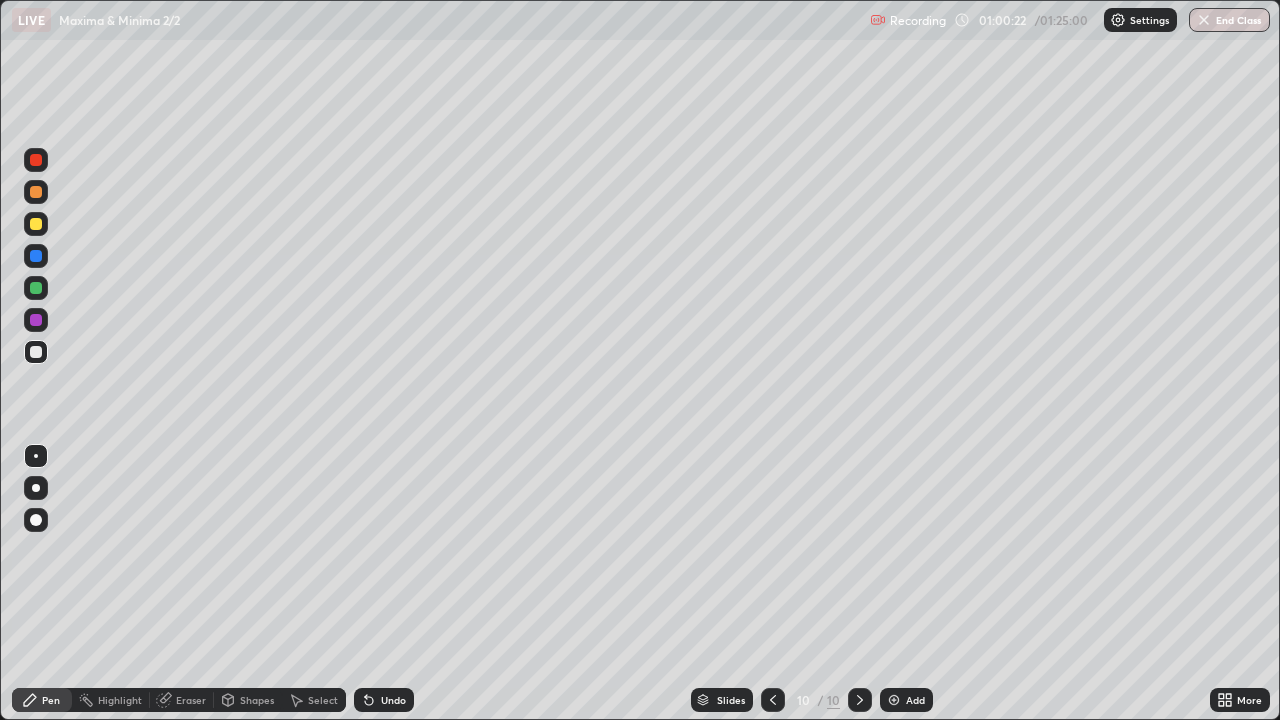 click at bounding box center (894, 700) 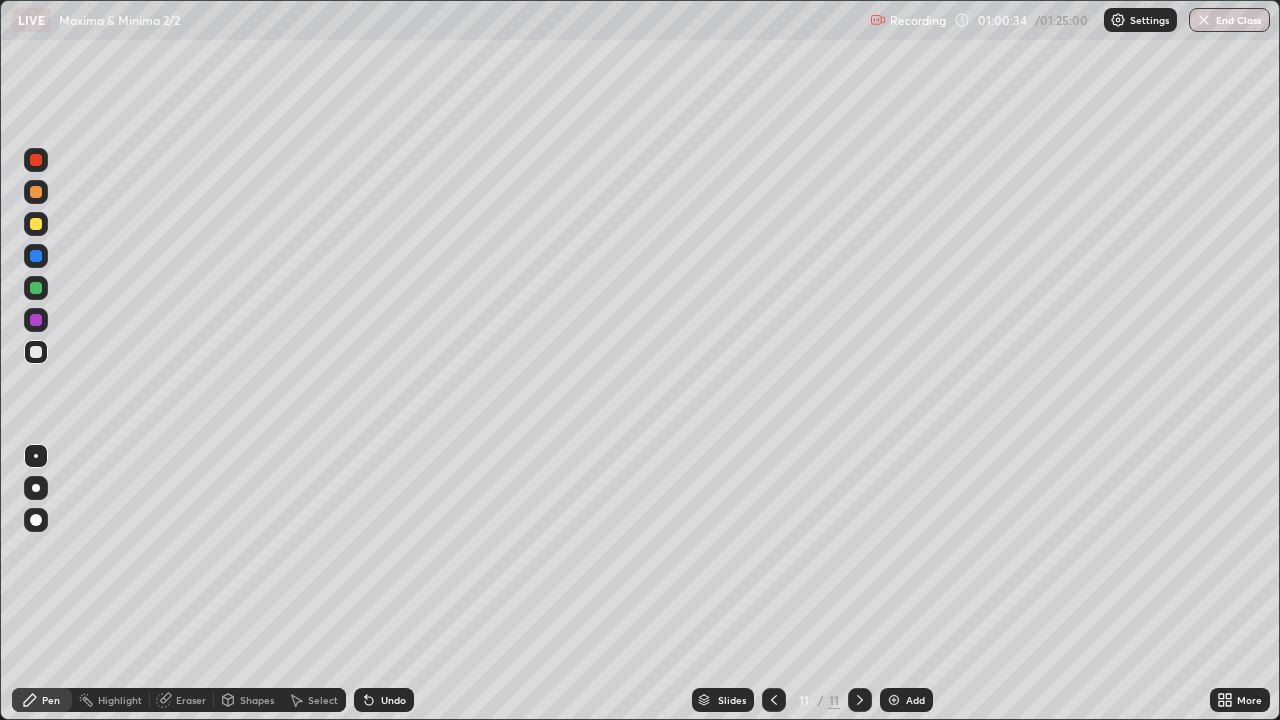 click on "Undo" at bounding box center (384, 700) 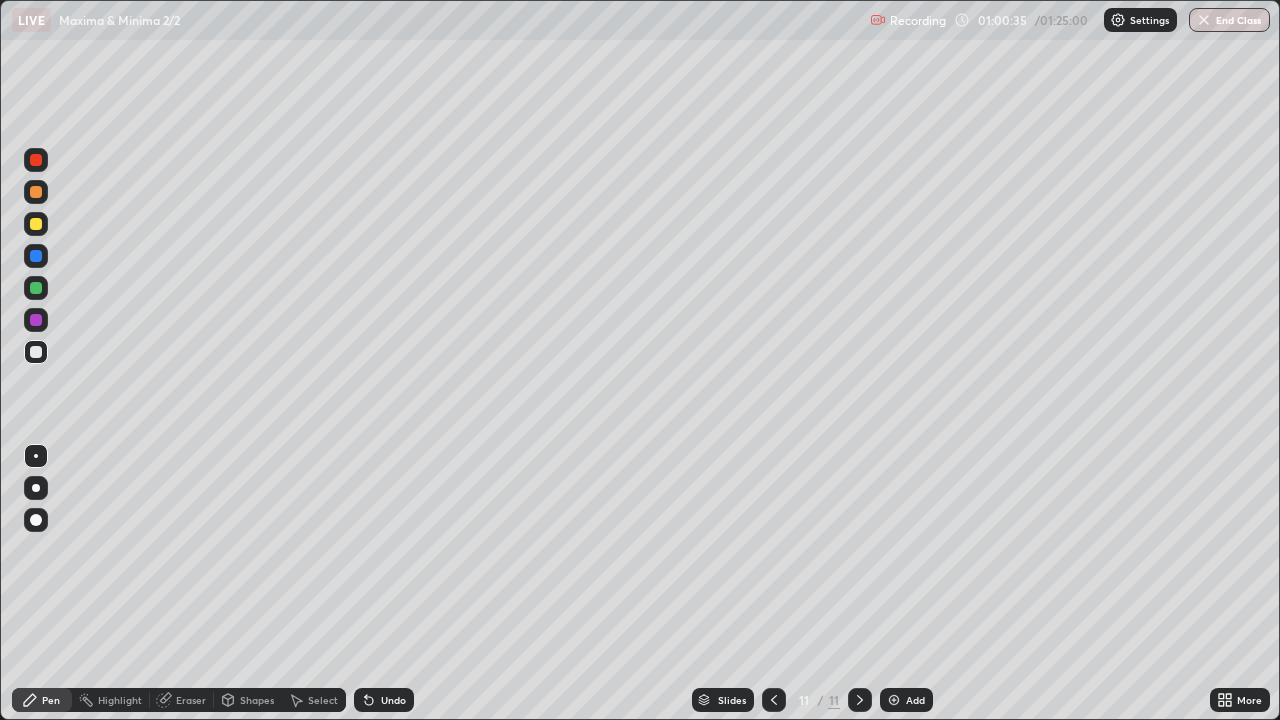 click on "Undo" at bounding box center [384, 700] 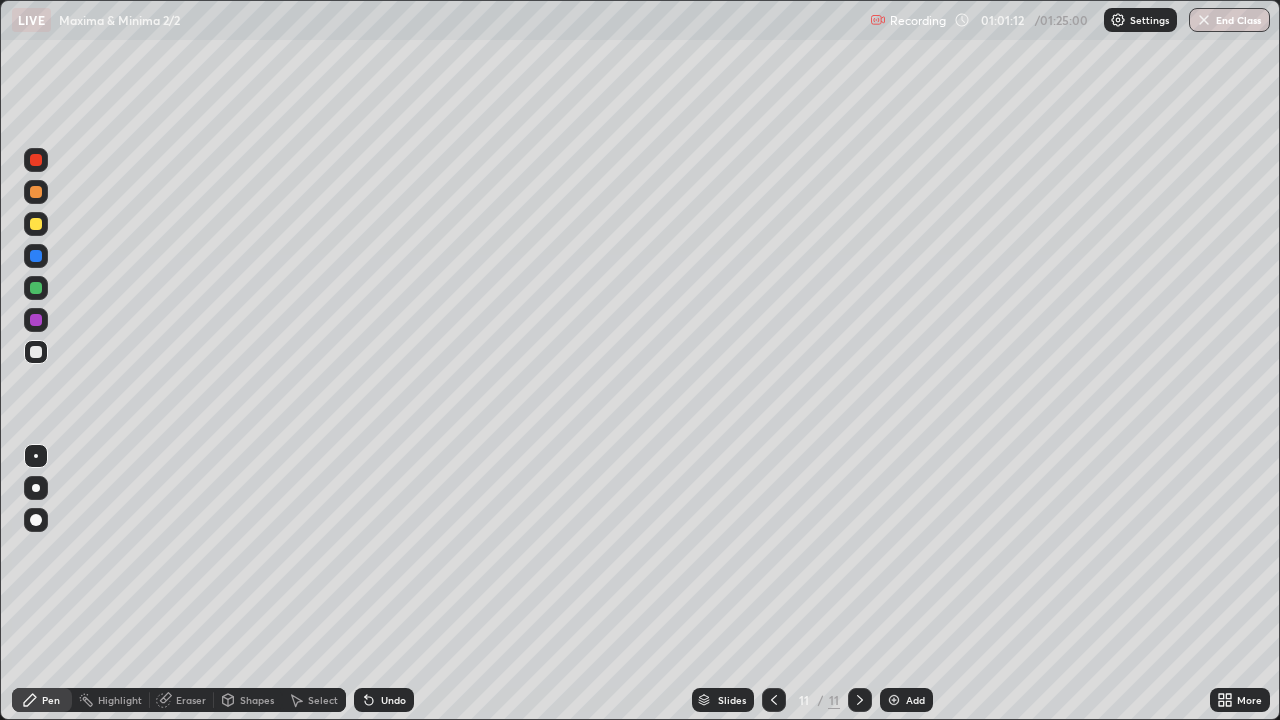 click on "Undo" at bounding box center (393, 700) 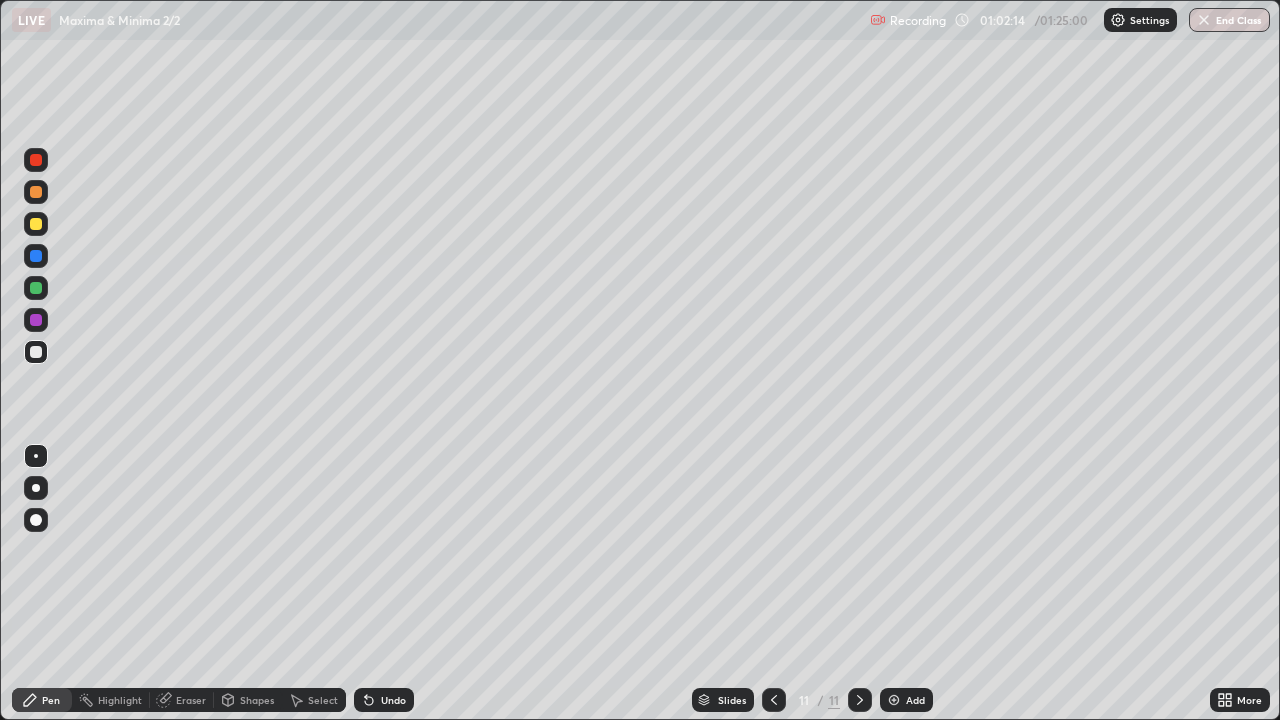 click on "Undo" at bounding box center [393, 700] 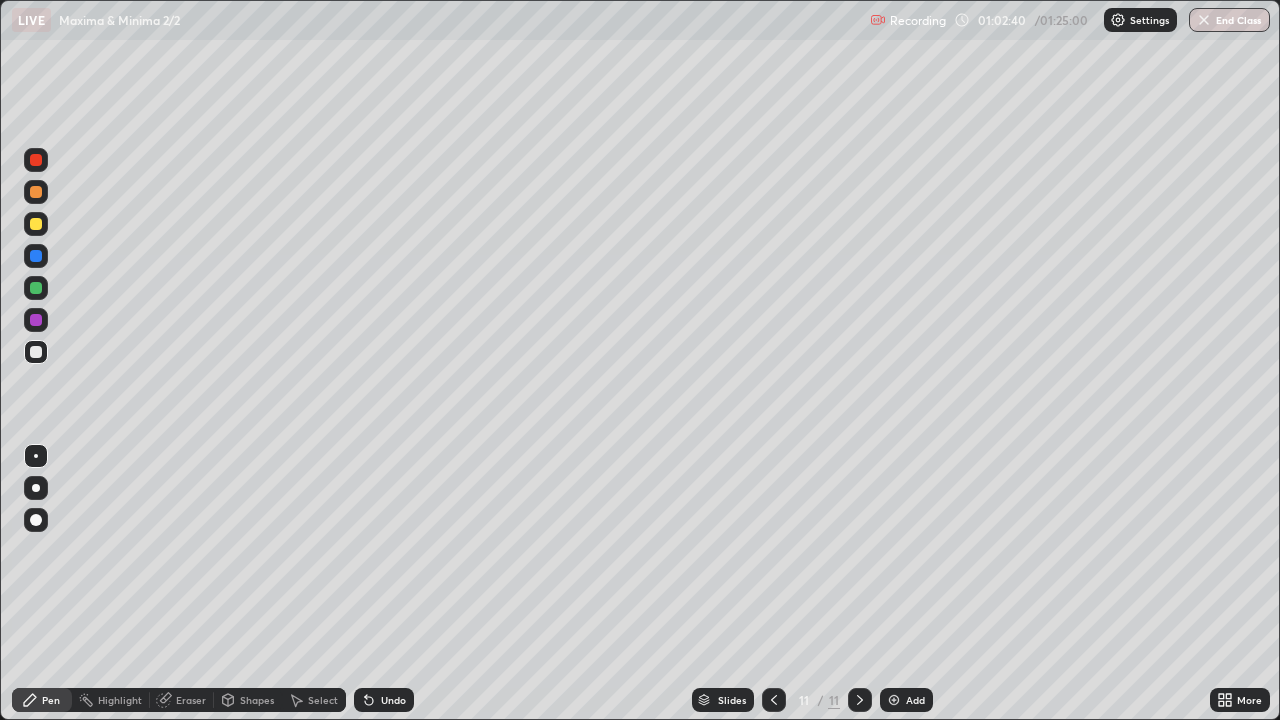 click 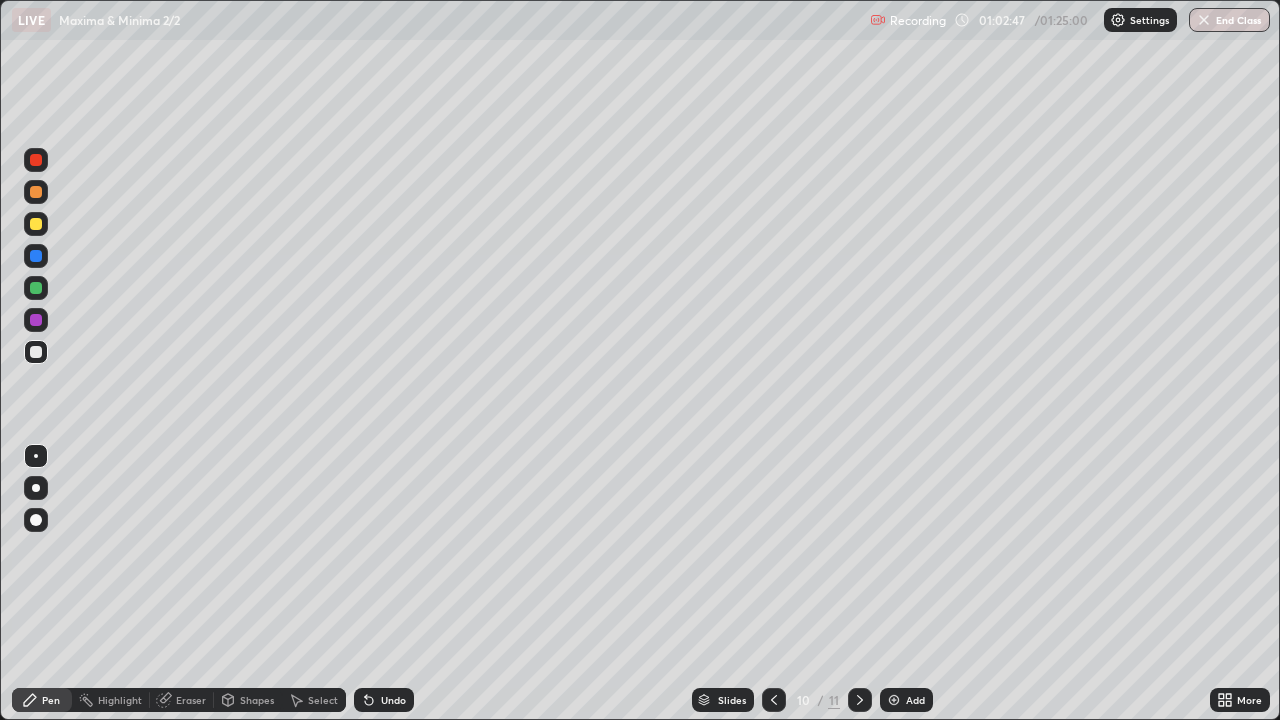 click at bounding box center (860, 700) 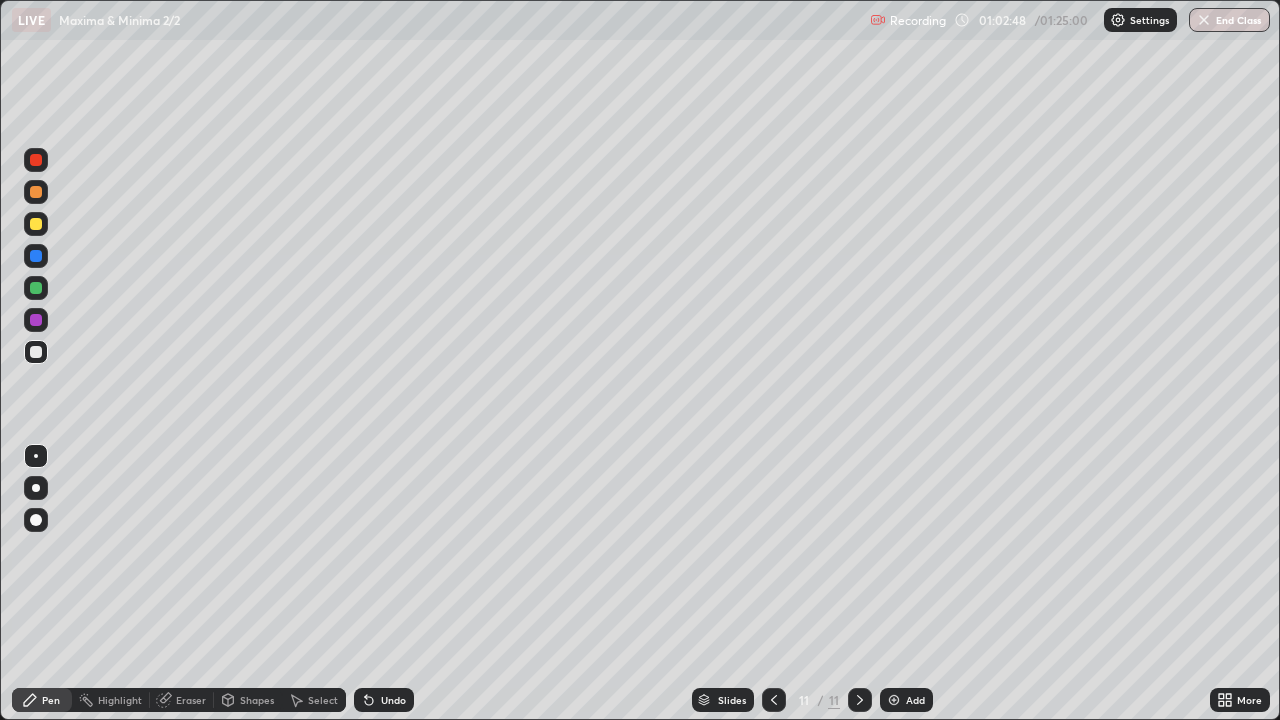 click 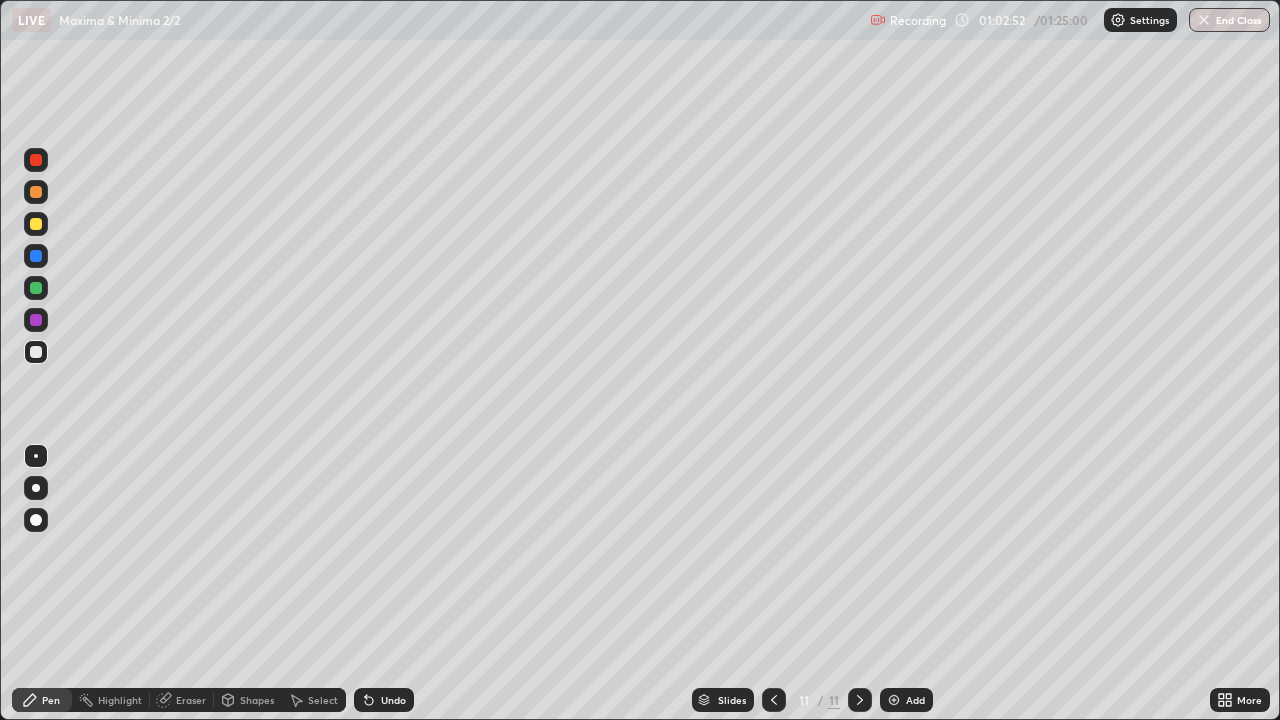 click on "Undo" at bounding box center [393, 700] 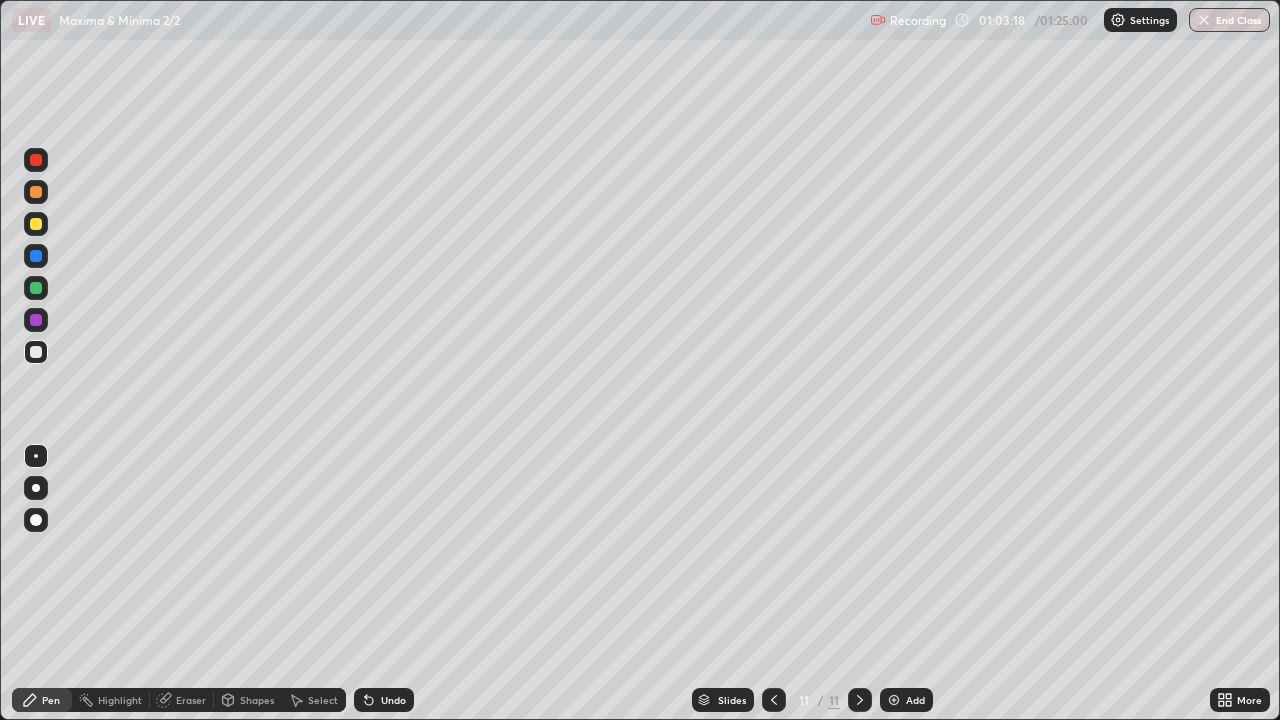 click at bounding box center (774, 700) 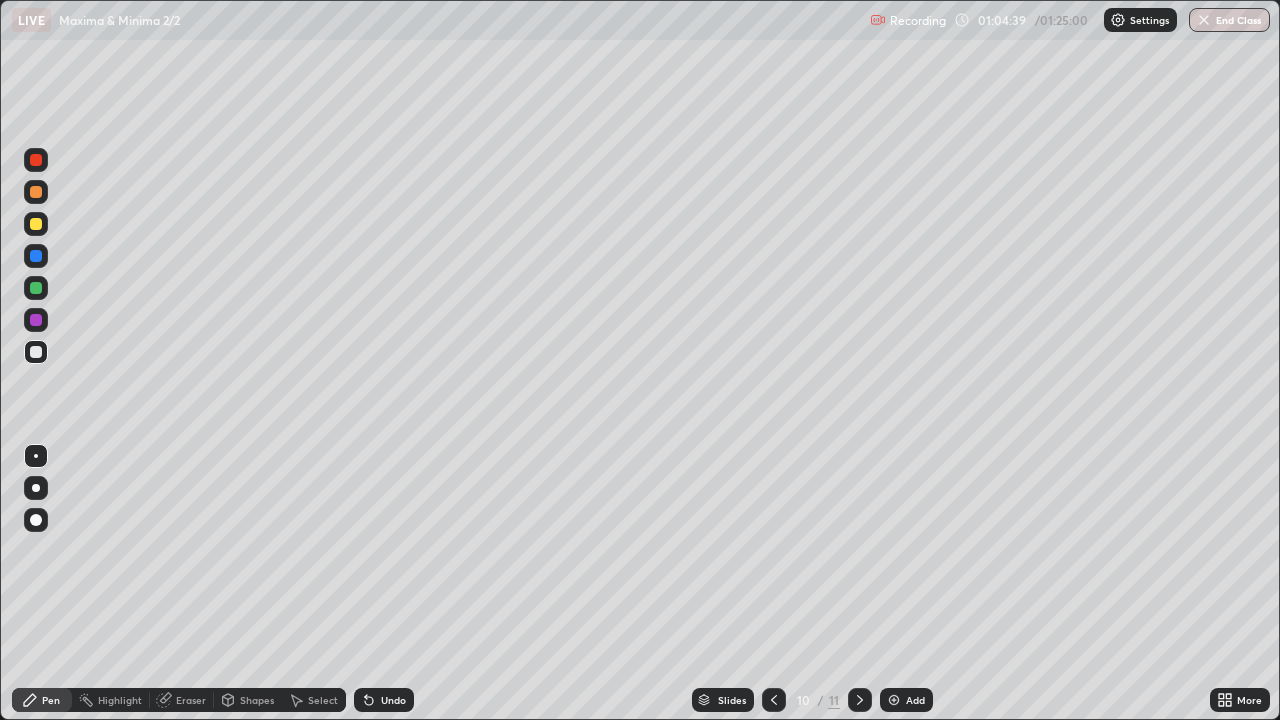 click 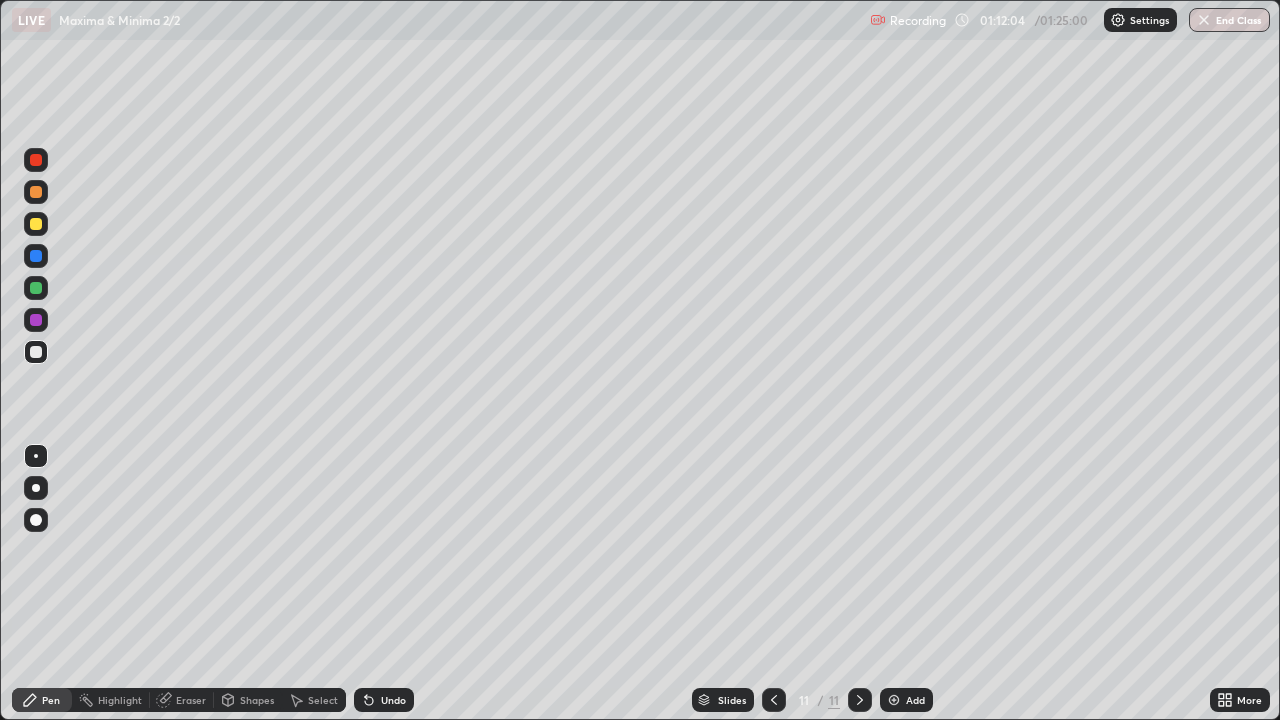 click on "Add" at bounding box center (915, 700) 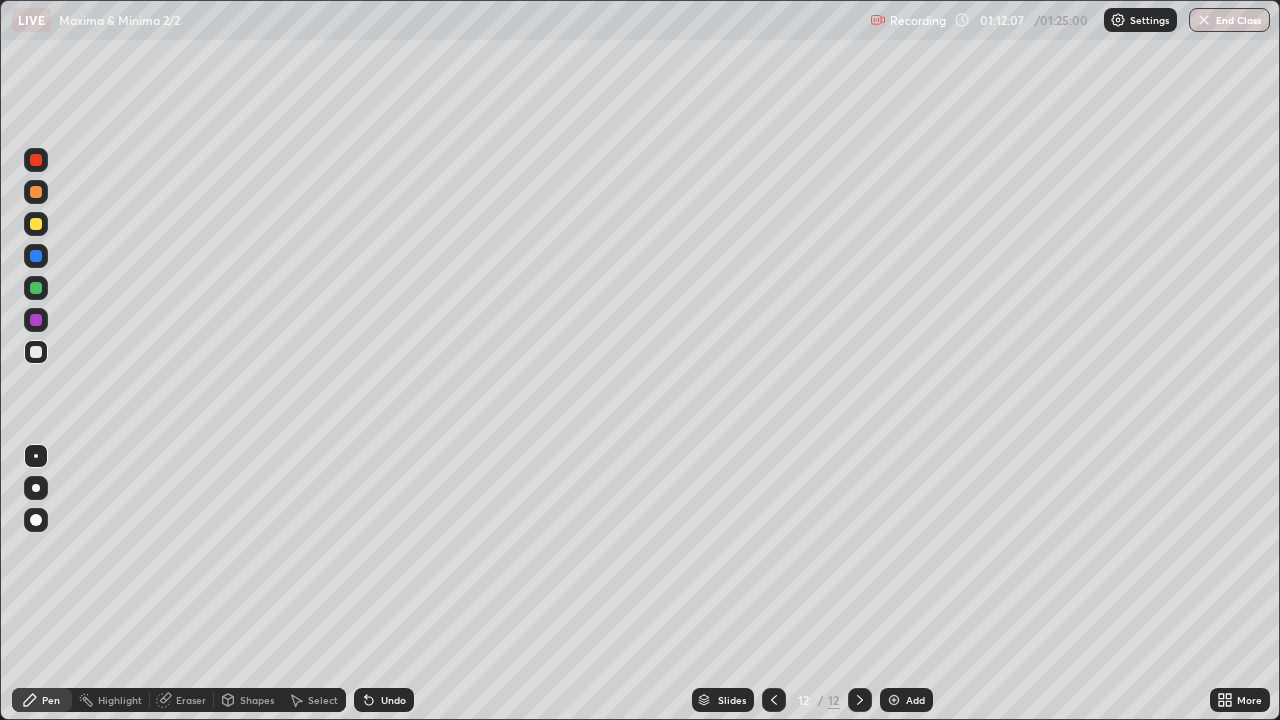 click at bounding box center (36, 288) 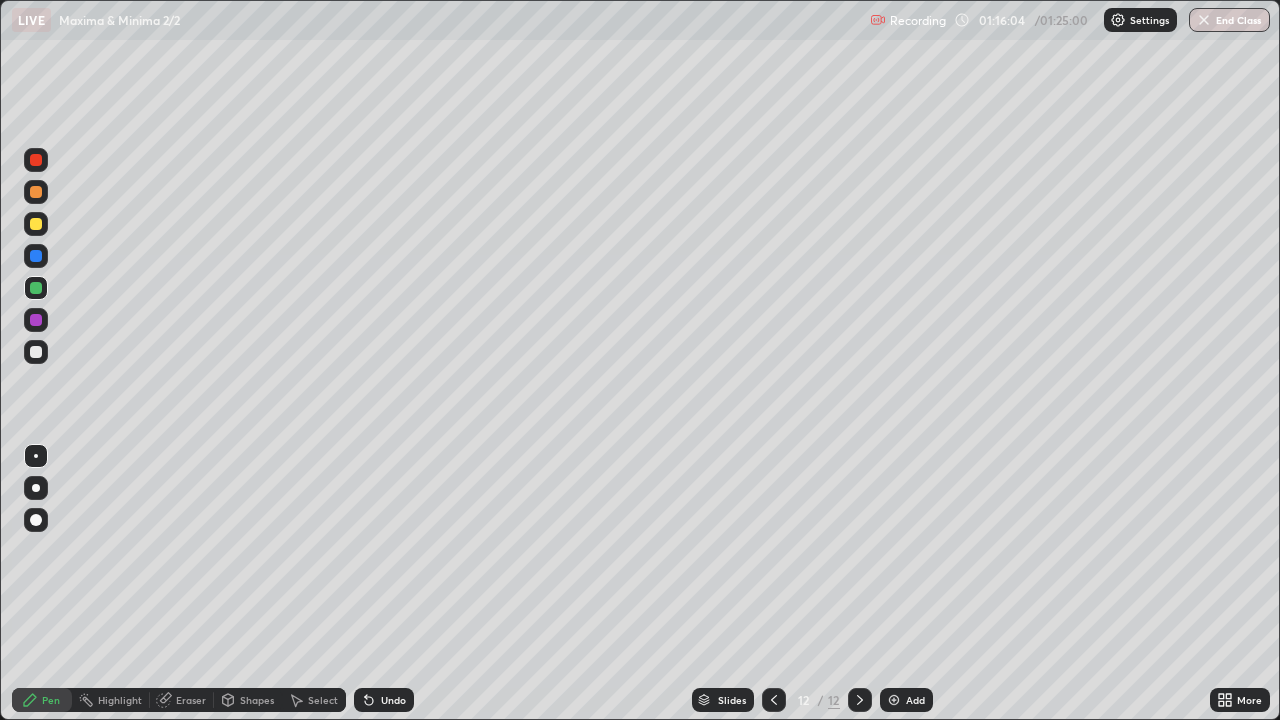 click at bounding box center [36, 224] 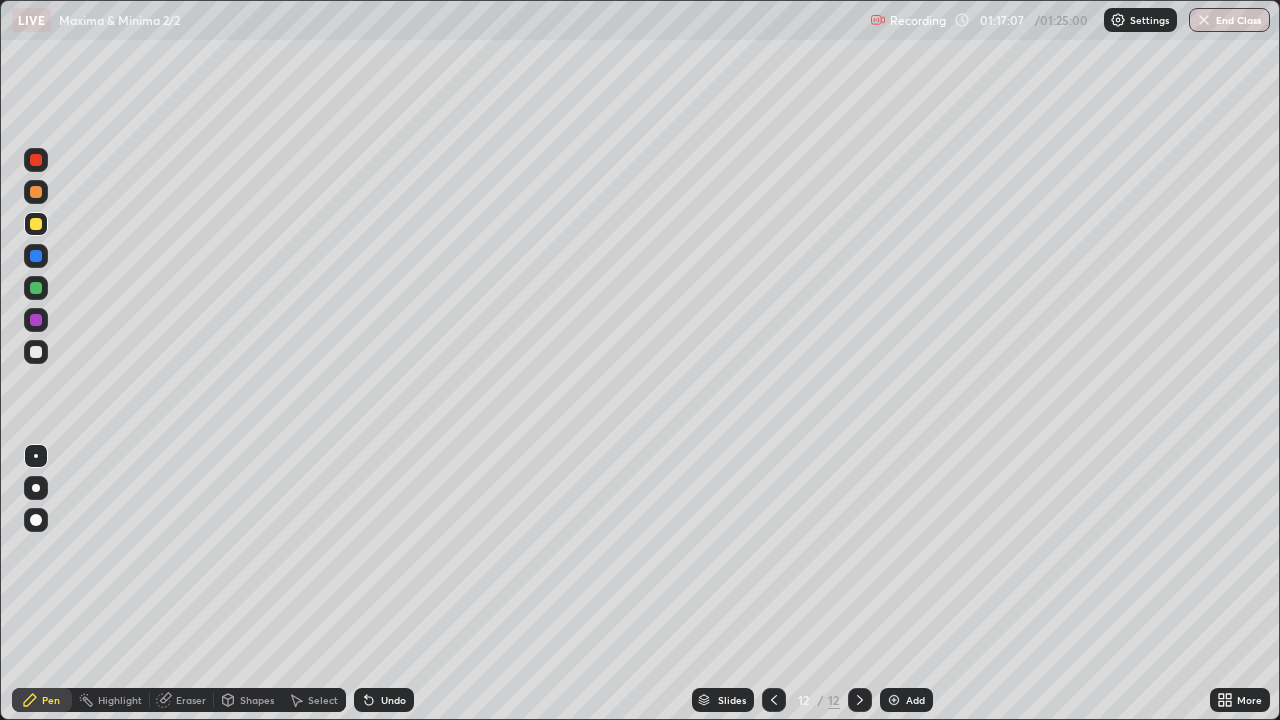 click at bounding box center [36, 352] 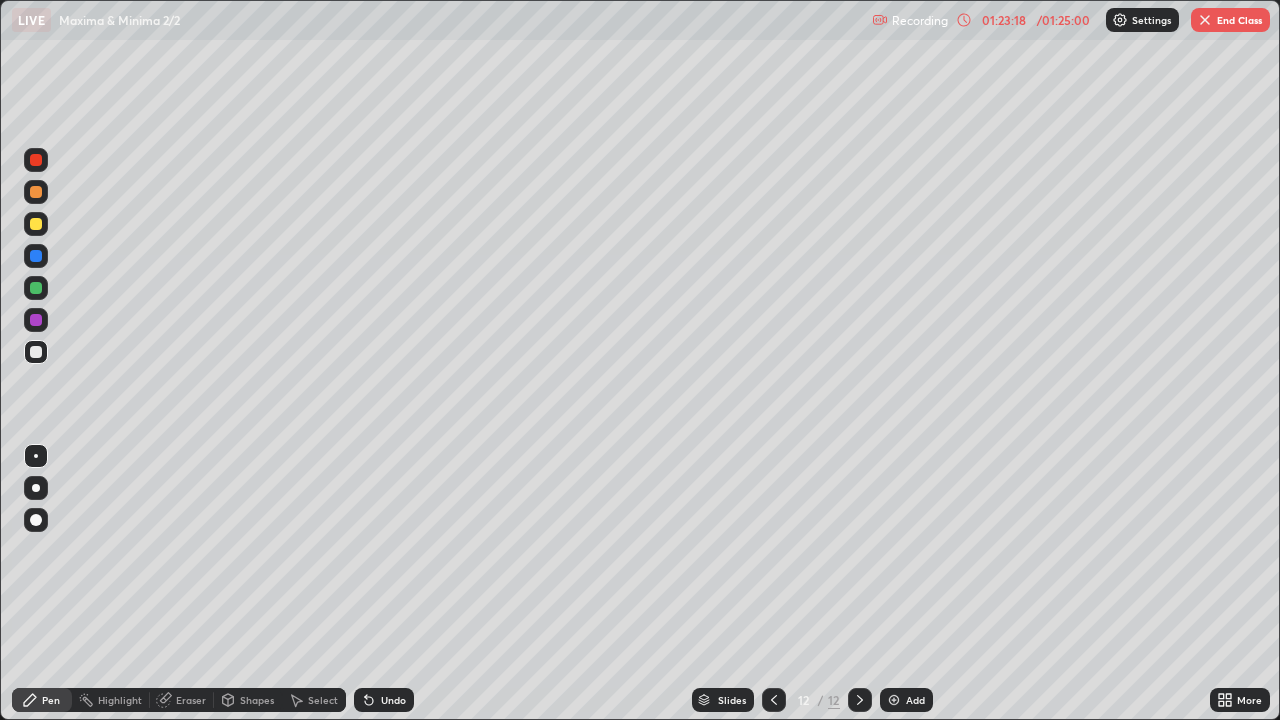 click on "End Class" at bounding box center [1230, 20] 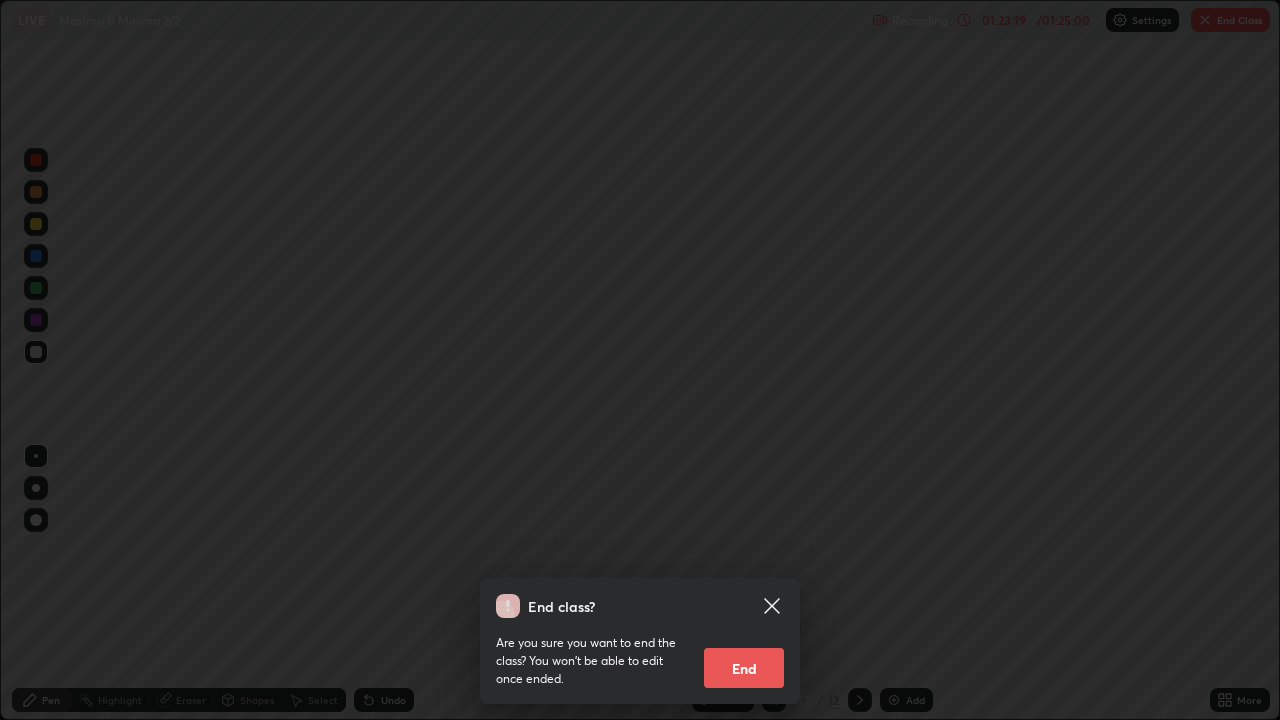 click on "End" at bounding box center (744, 668) 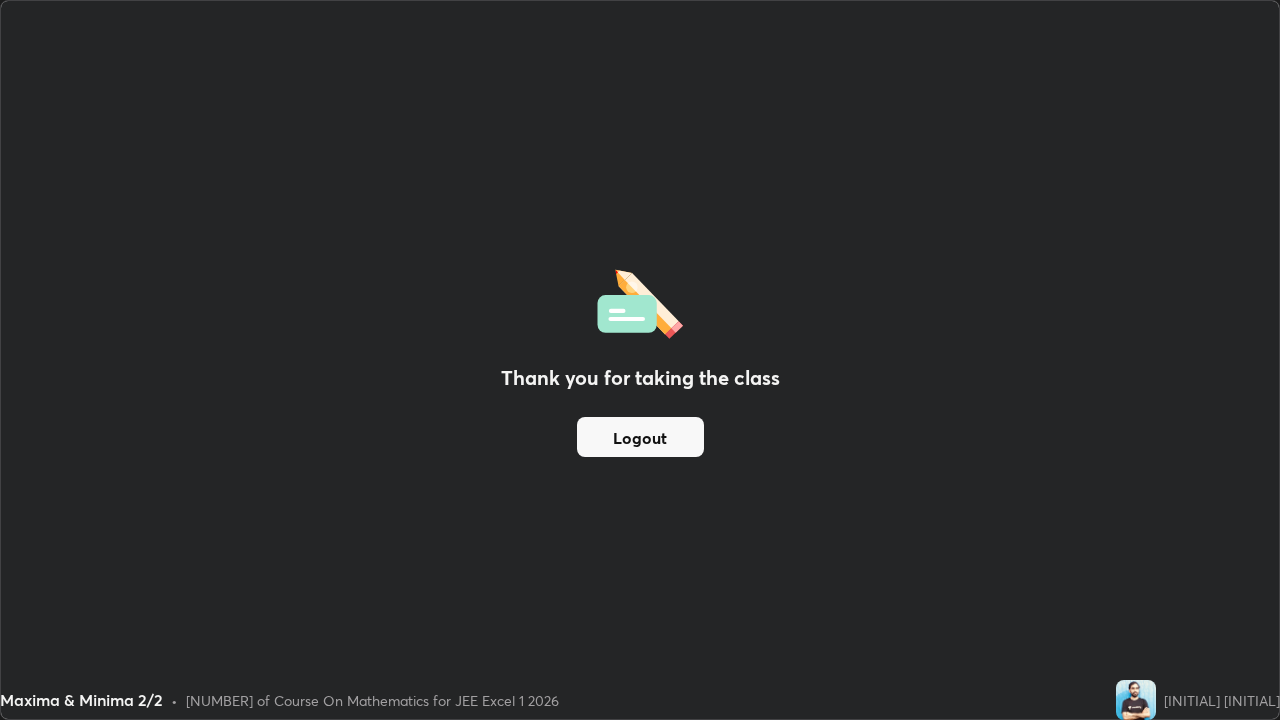 click on "Logout" at bounding box center [640, 437] 